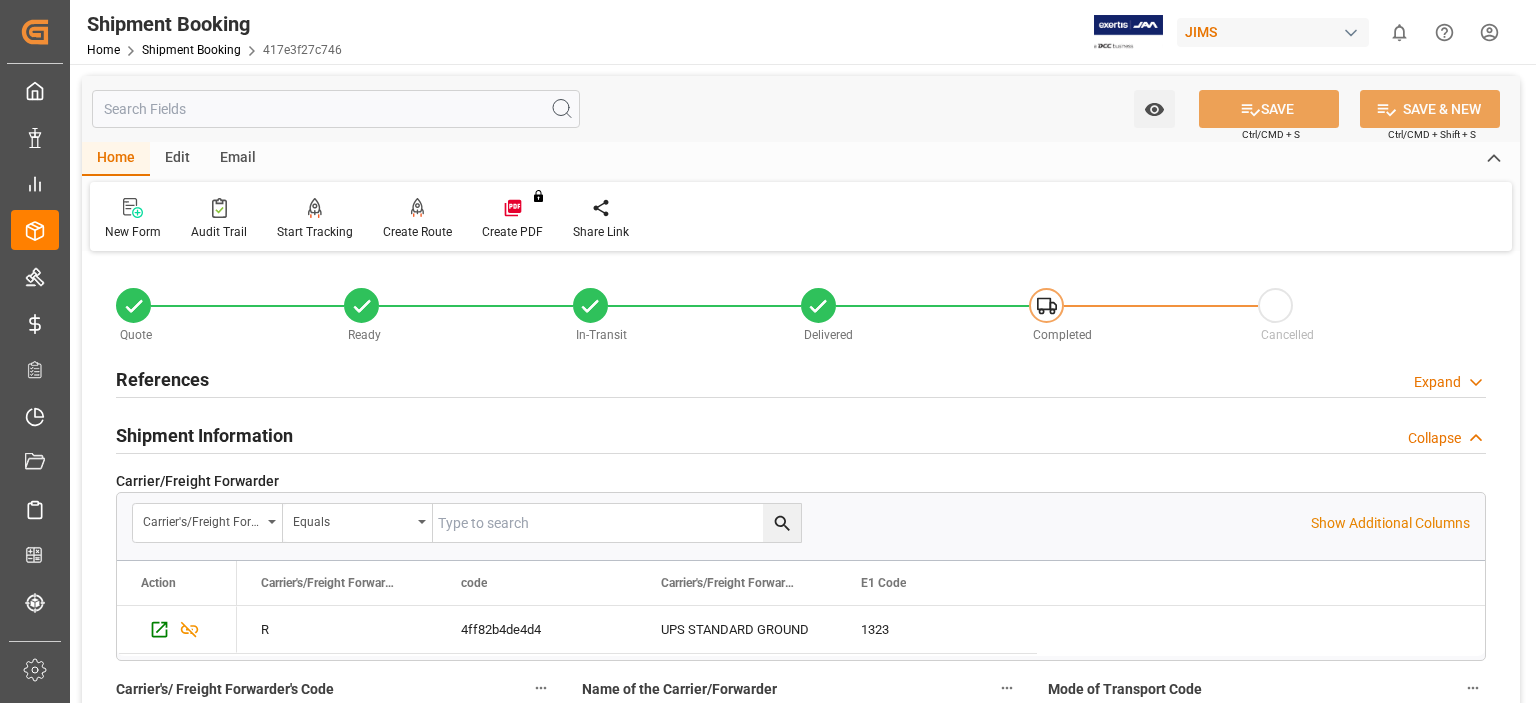 scroll, scrollTop: 0, scrollLeft: 0, axis: both 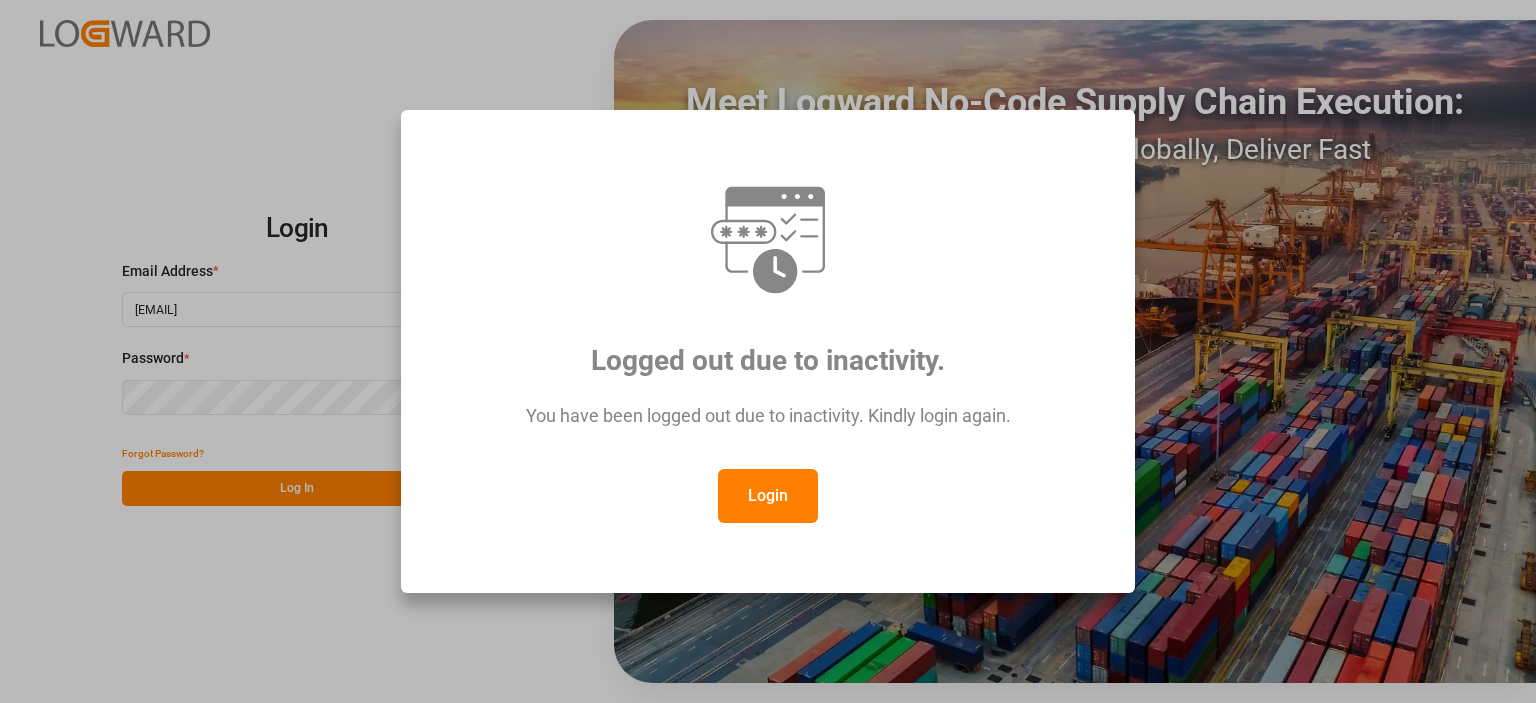 click on "Login" at bounding box center [768, 496] 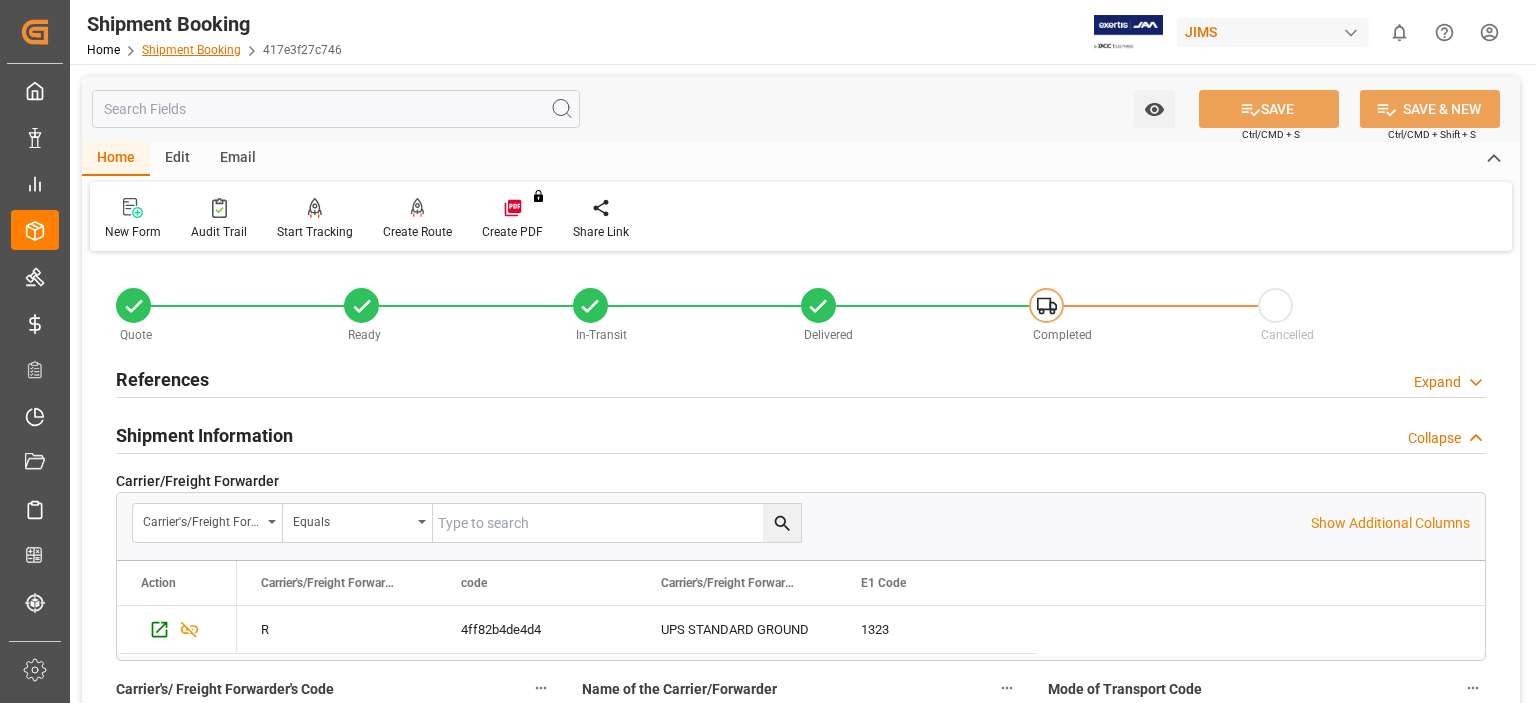scroll, scrollTop: 0, scrollLeft: 0, axis: both 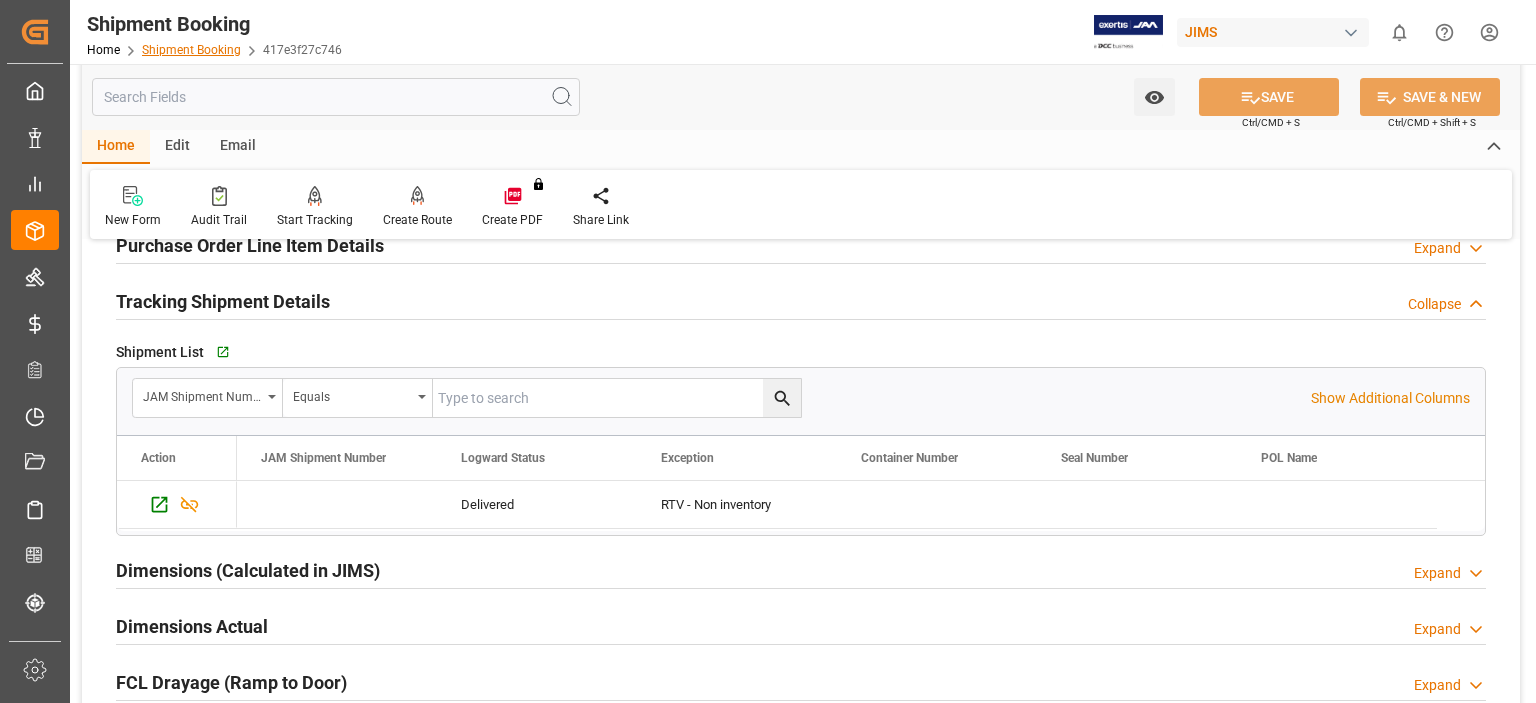 click on "Shipment Booking" at bounding box center (191, 50) 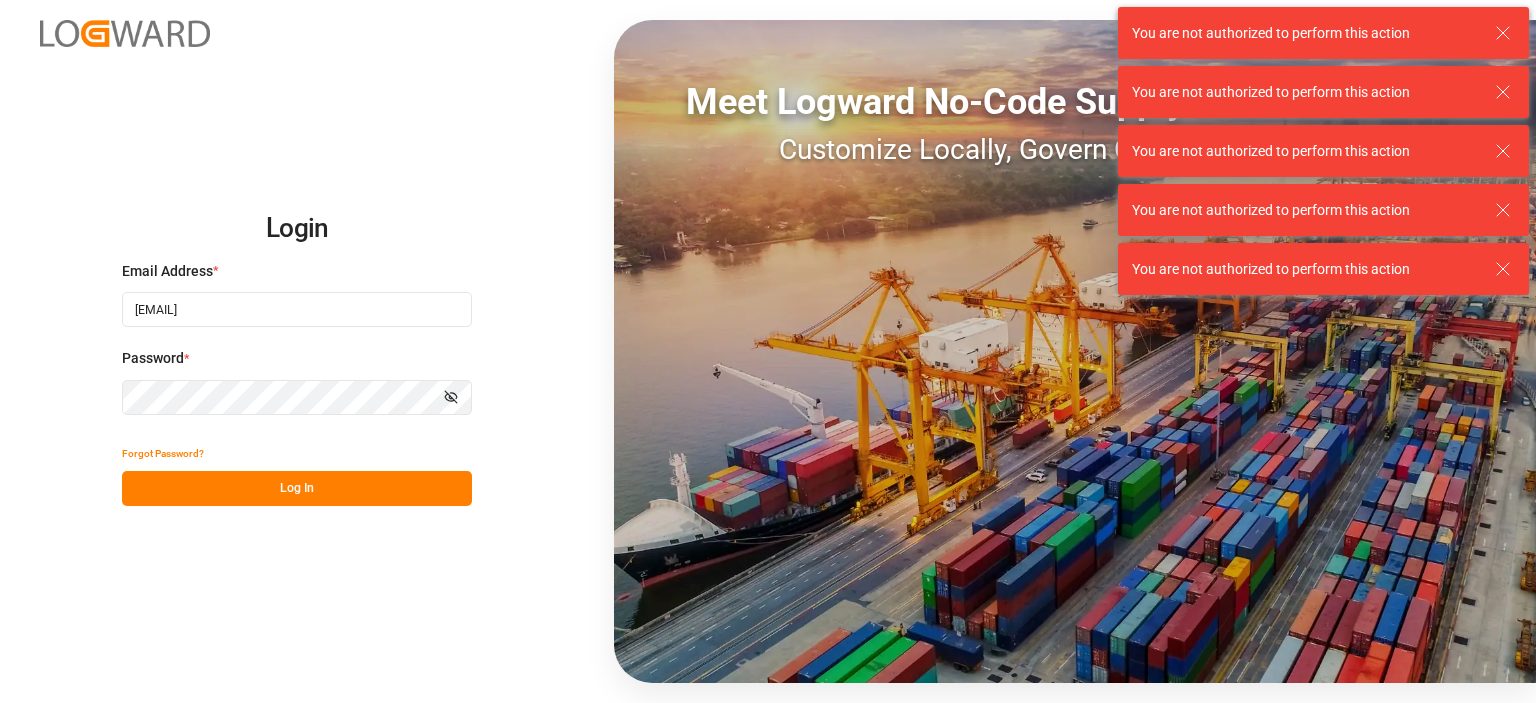 click on "Log In" at bounding box center [297, 488] 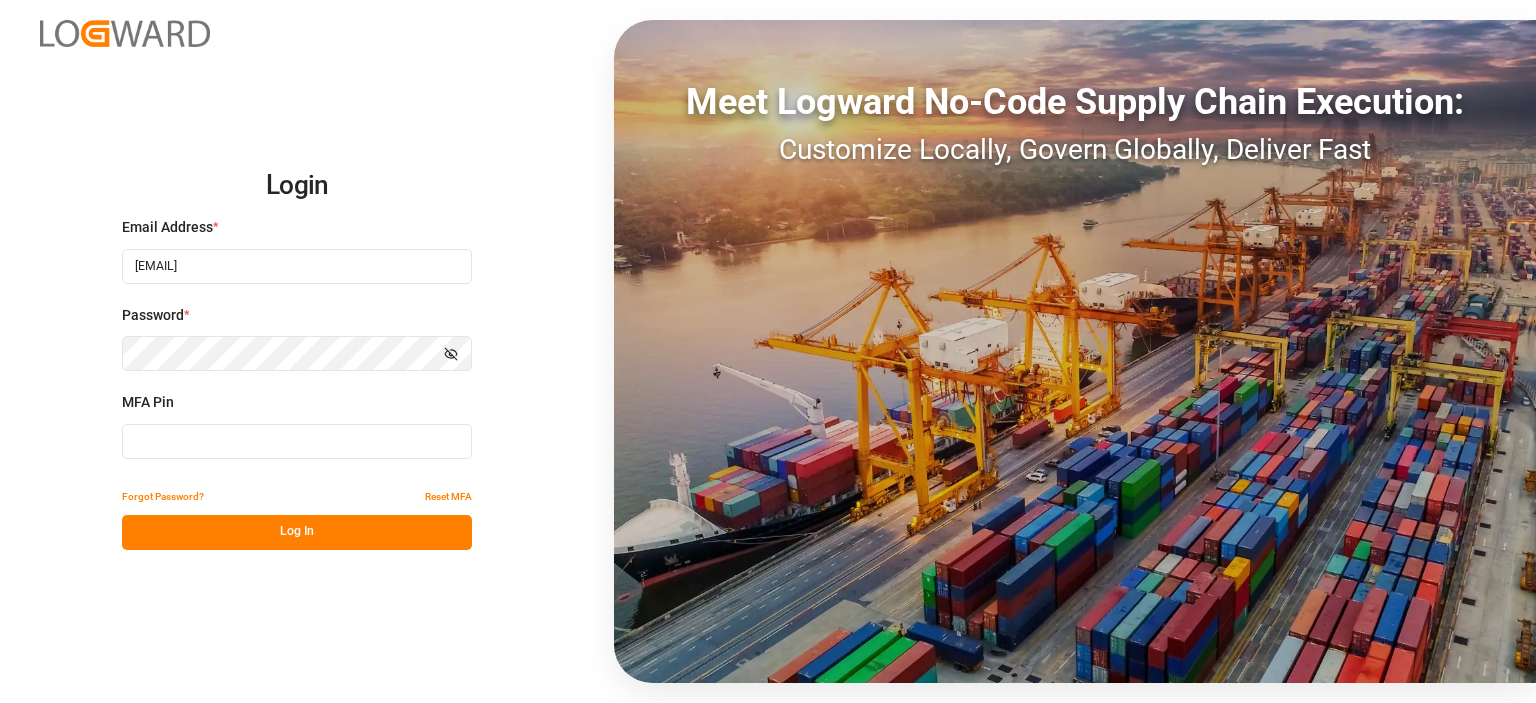 click at bounding box center (297, 441) 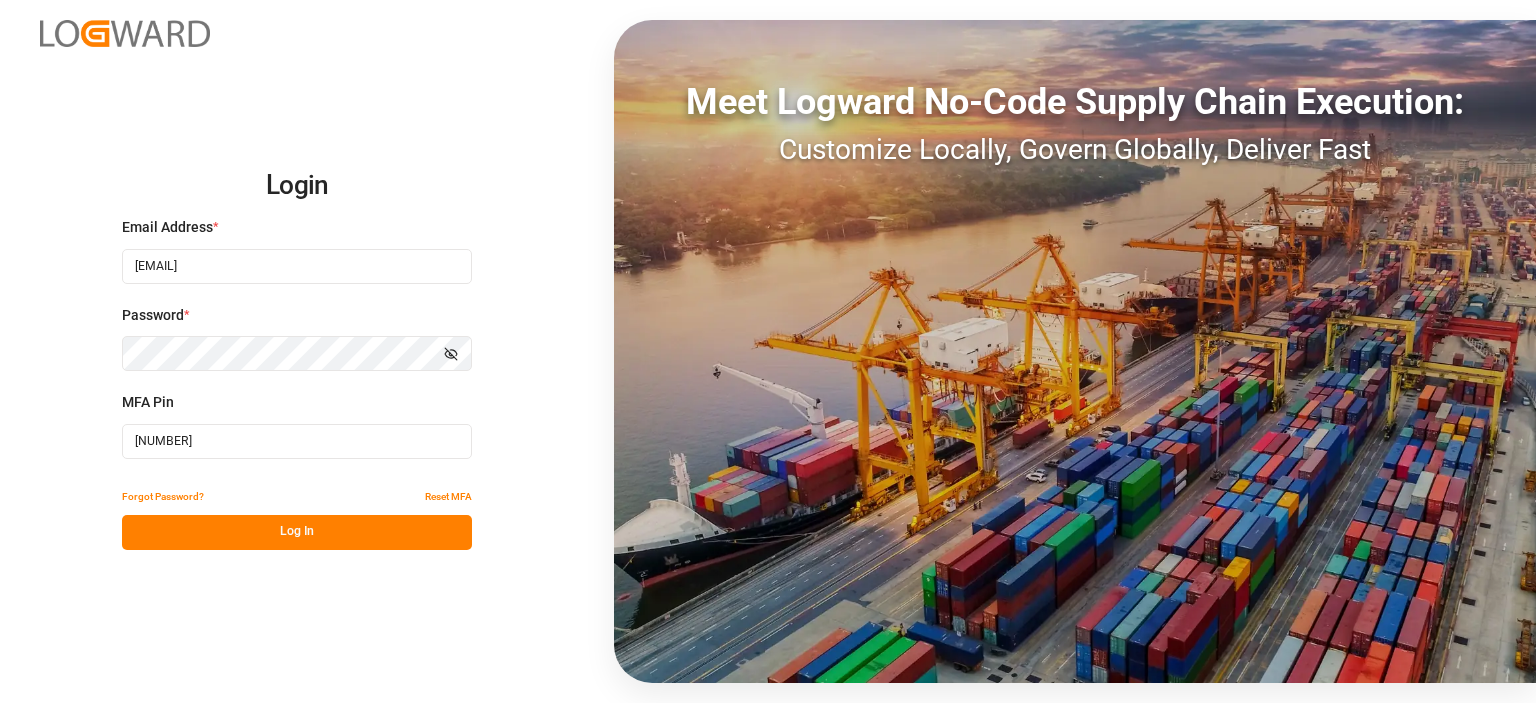 type on "383164" 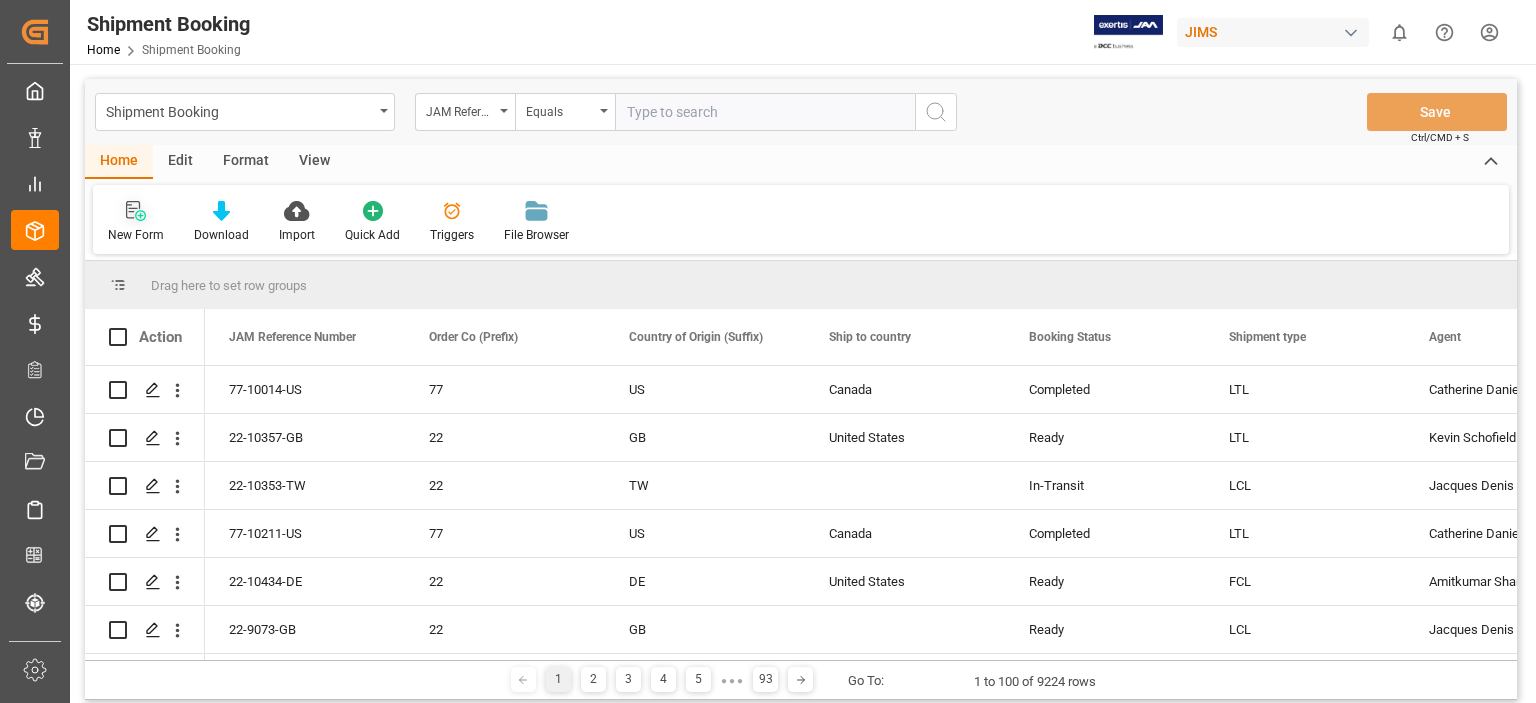 click 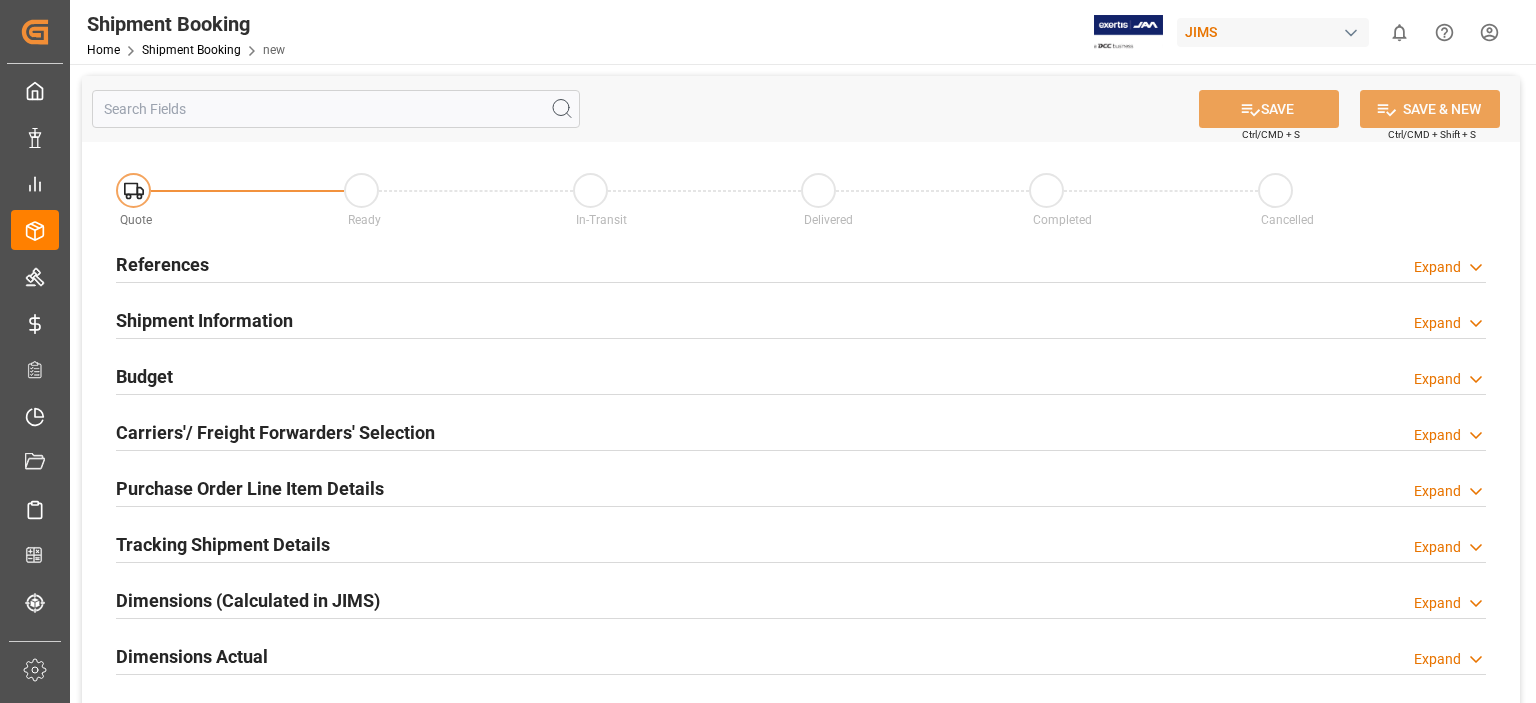 click on "References" at bounding box center (162, 264) 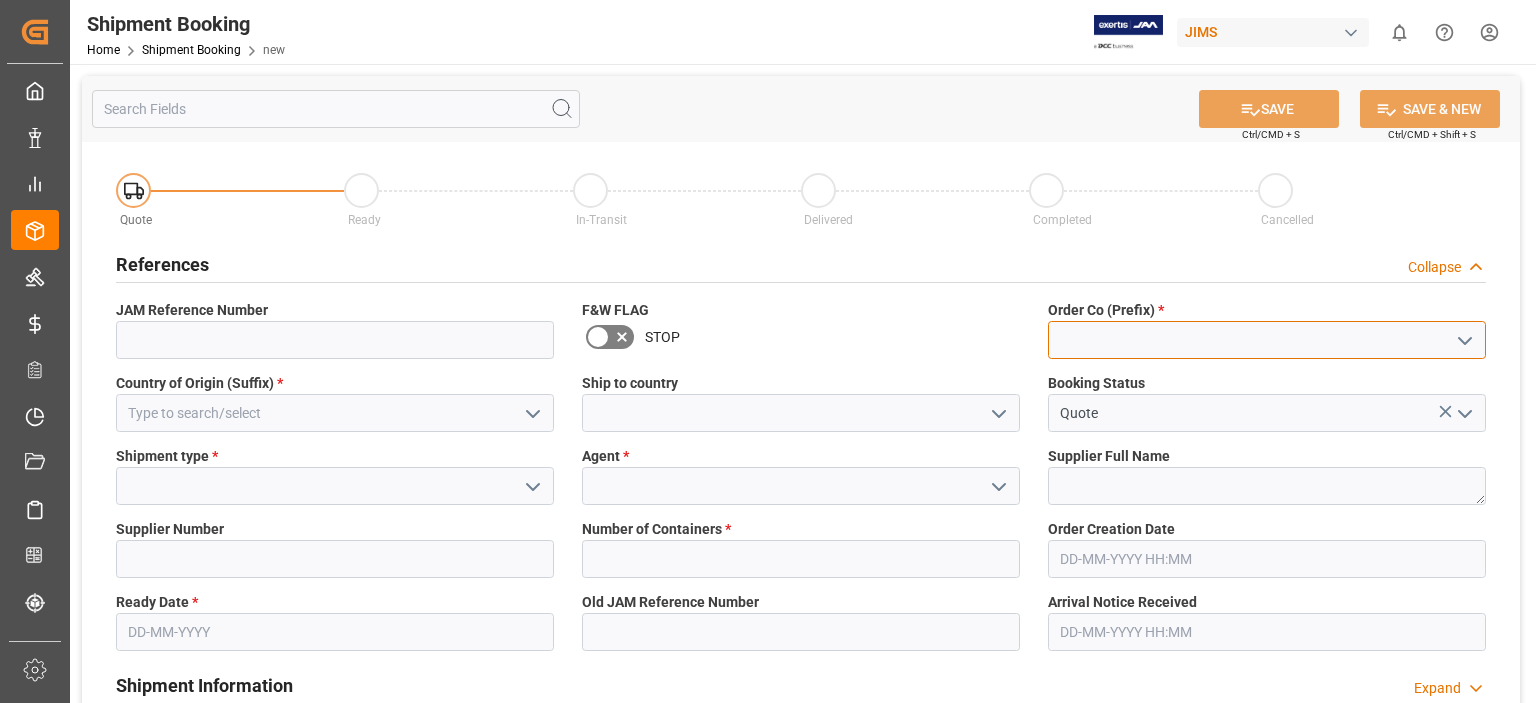 click at bounding box center [1267, 340] 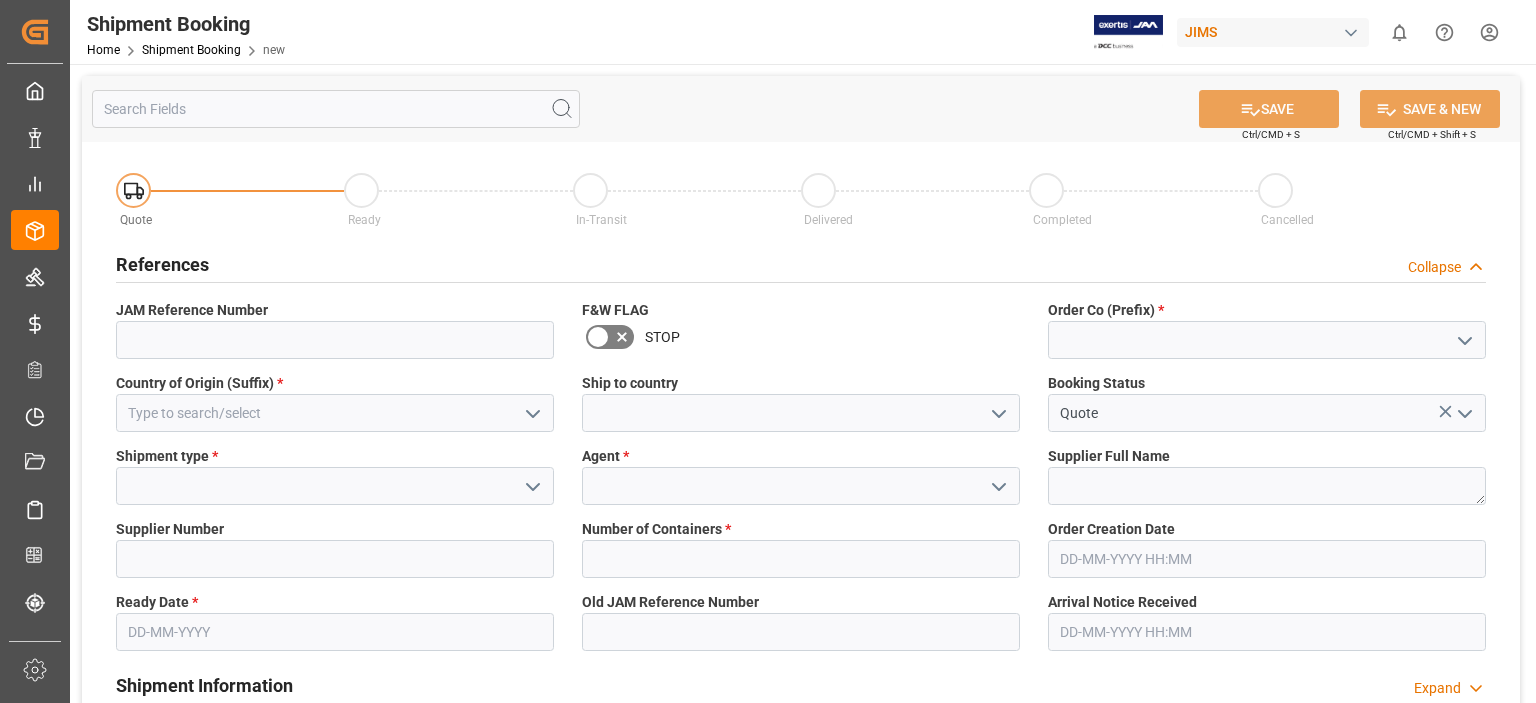 click 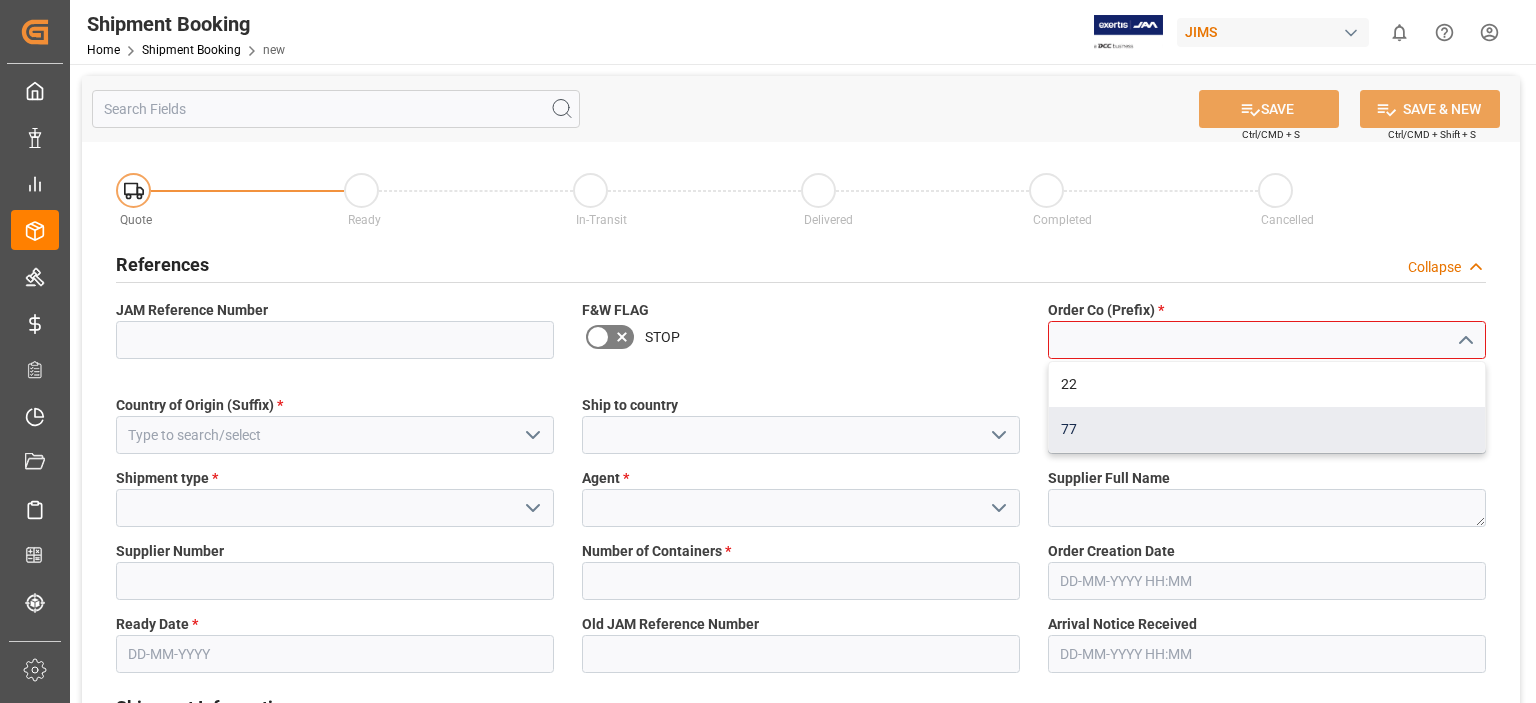 click on "77" at bounding box center [1267, 429] 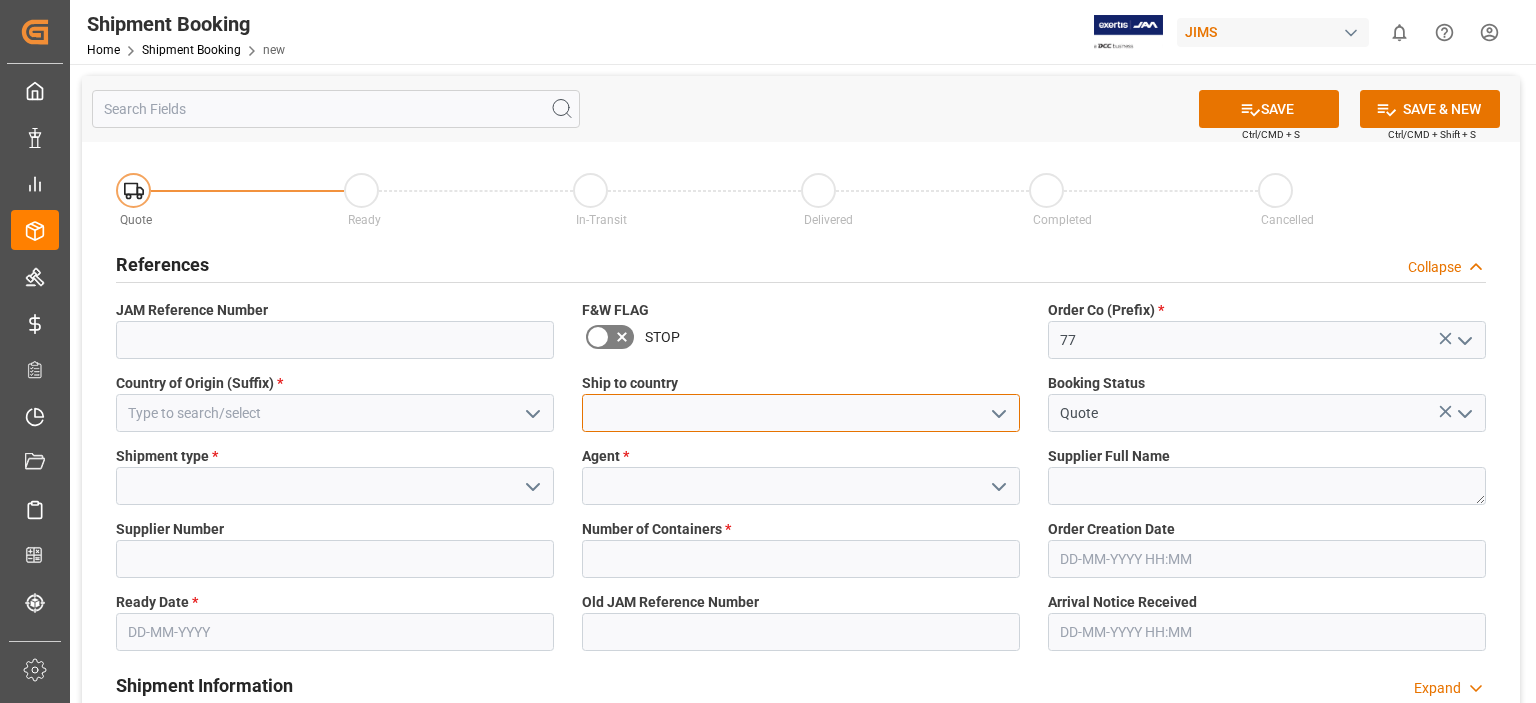 click at bounding box center (801, 413) 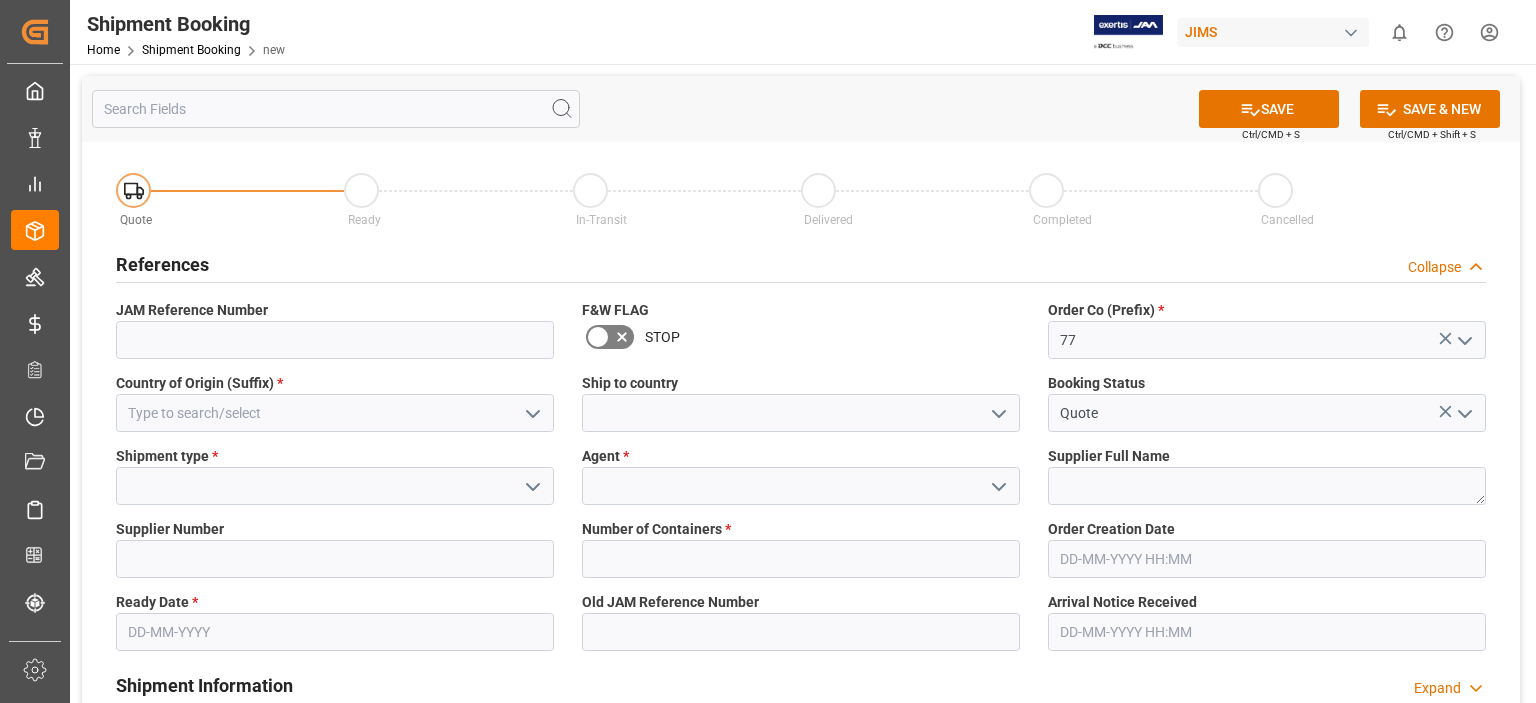 click 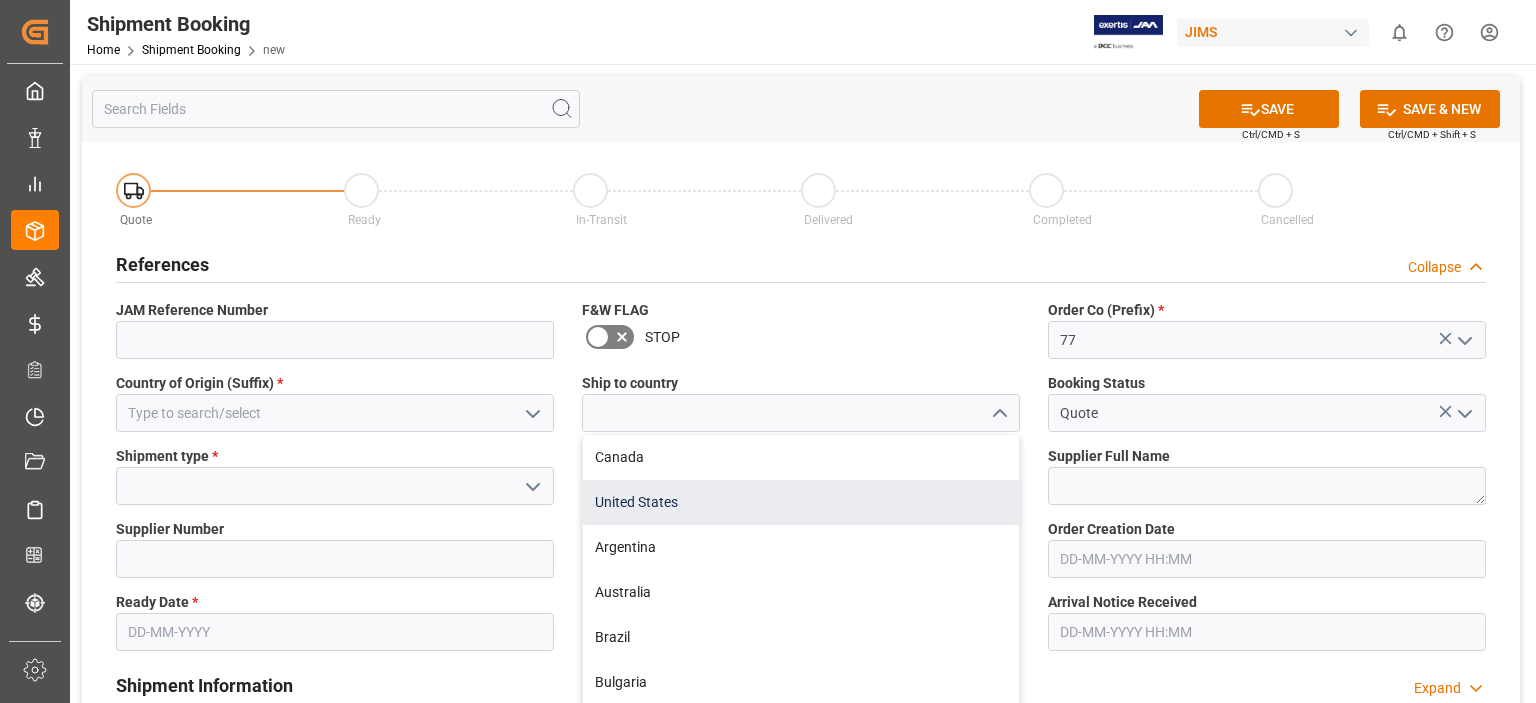 click on "United States" at bounding box center [801, 502] 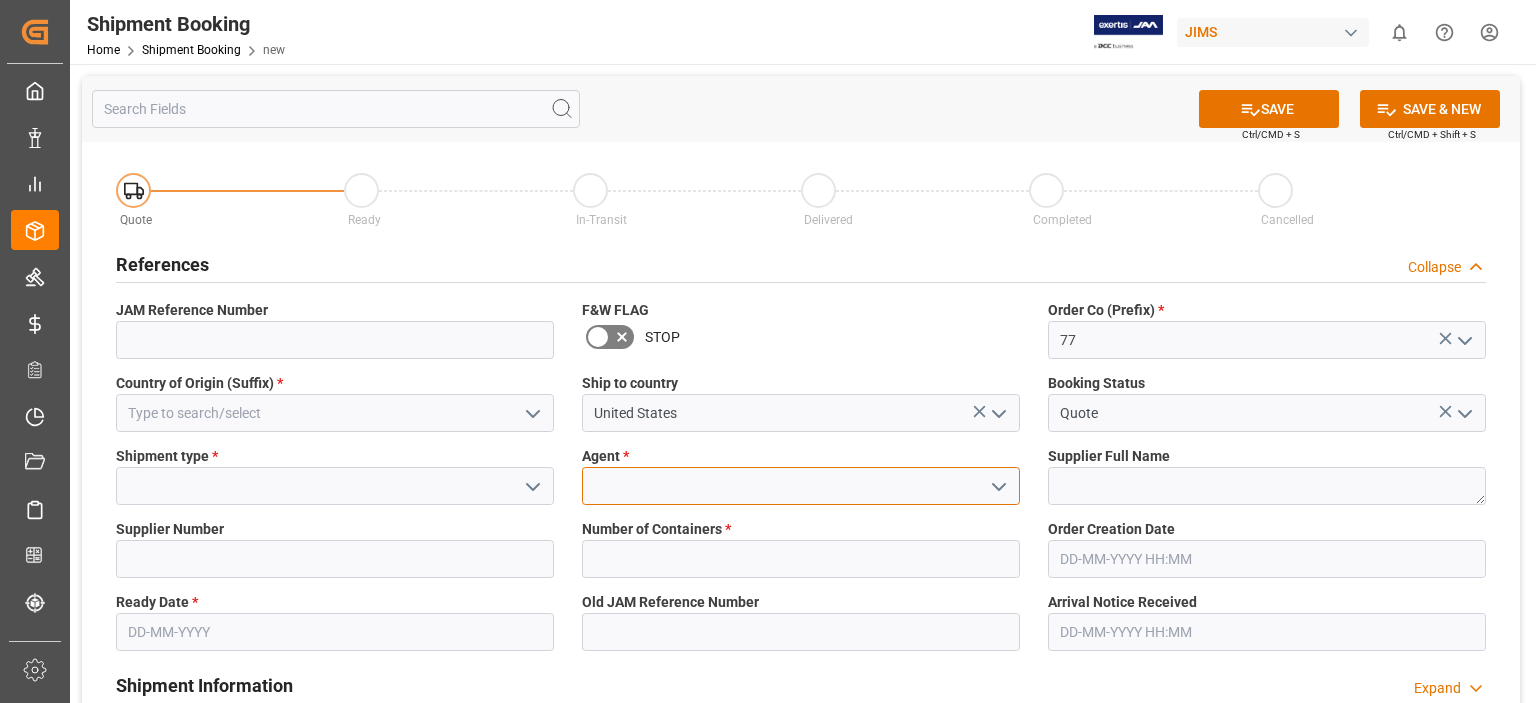 click at bounding box center (801, 486) 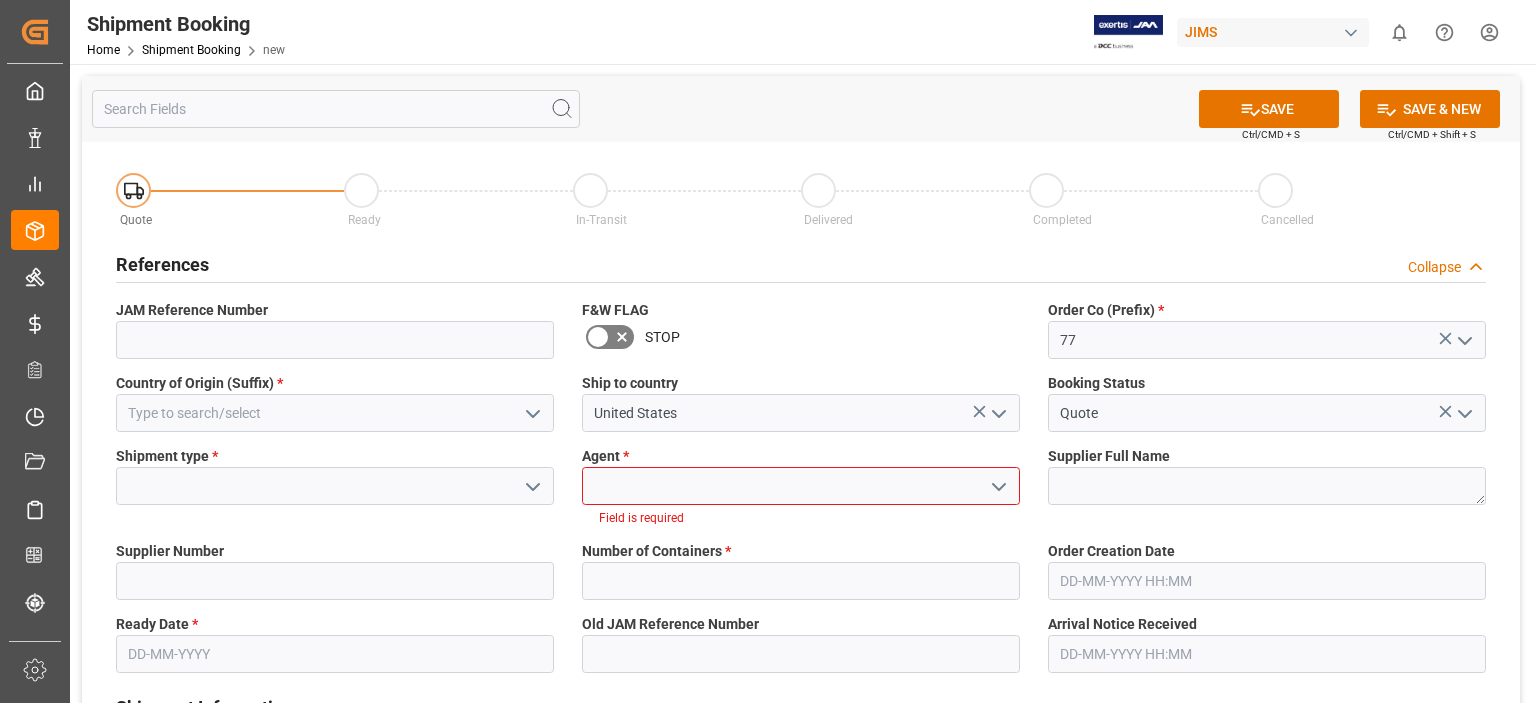 click 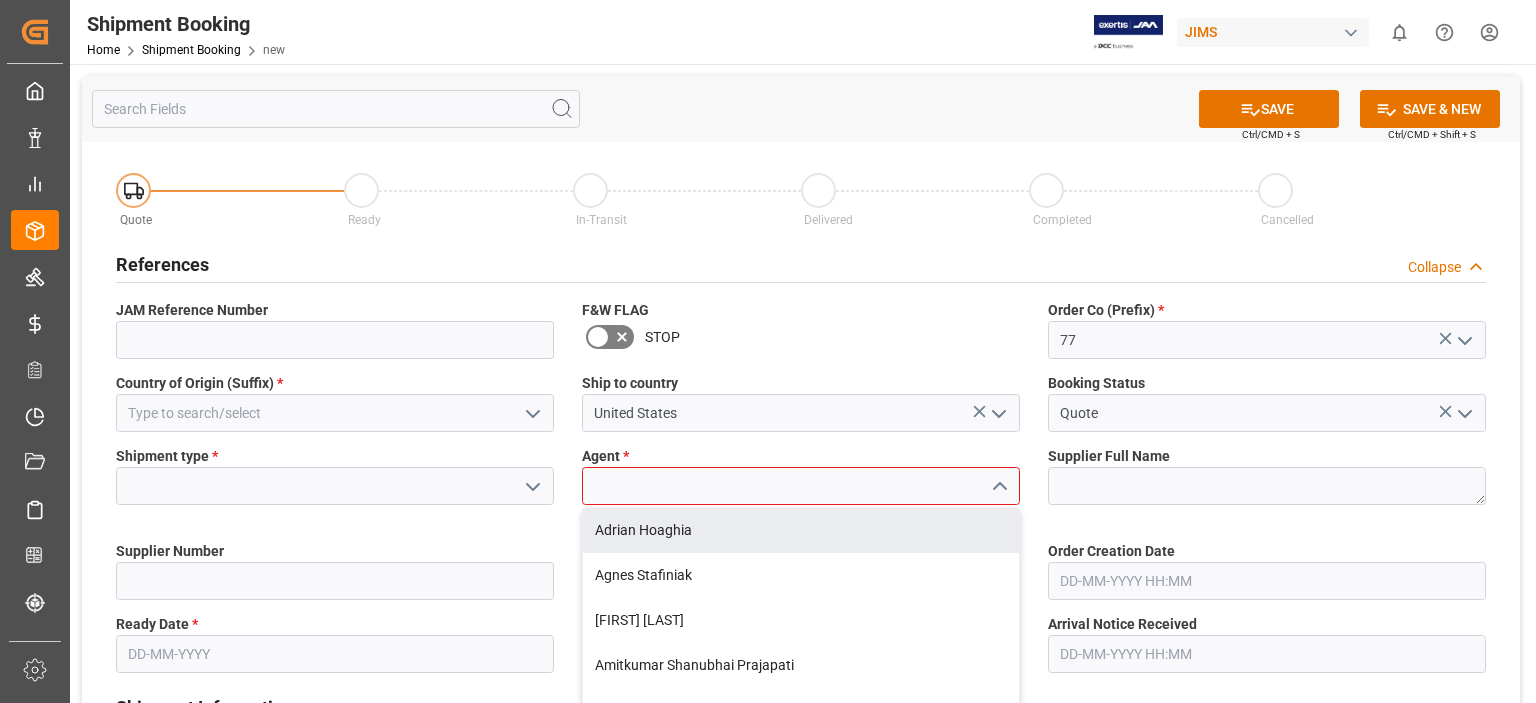 click at bounding box center [801, 486] 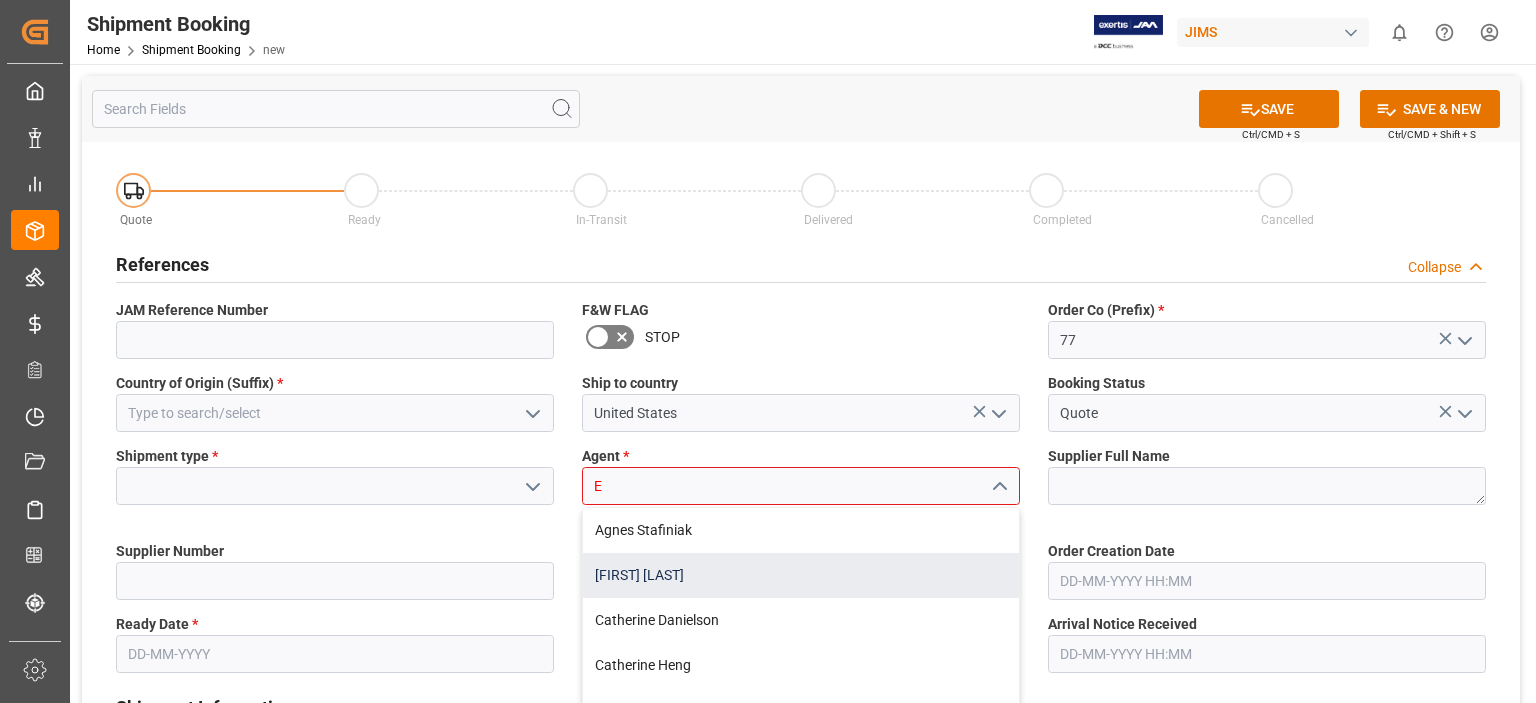 scroll, scrollTop: 166, scrollLeft: 0, axis: vertical 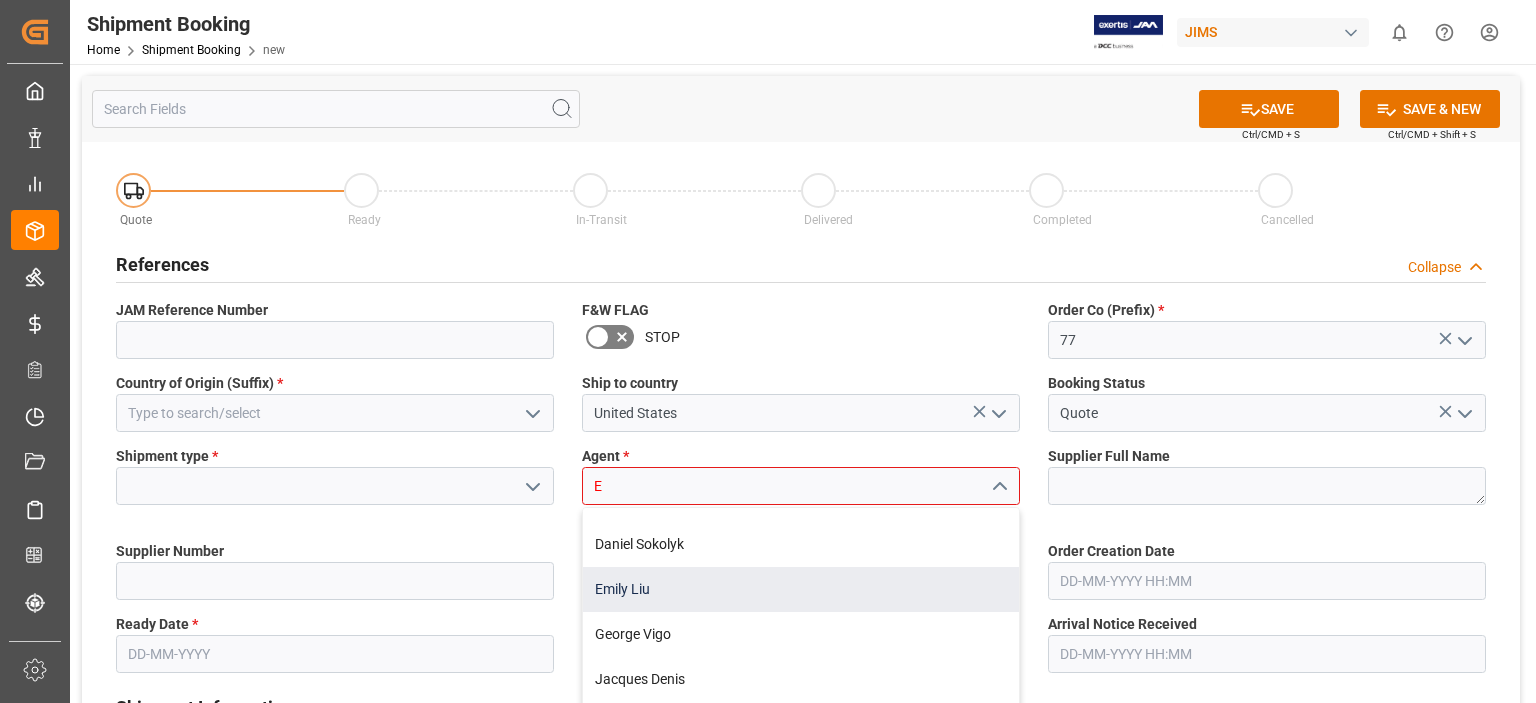 click on "Emily Liu" at bounding box center [801, 589] 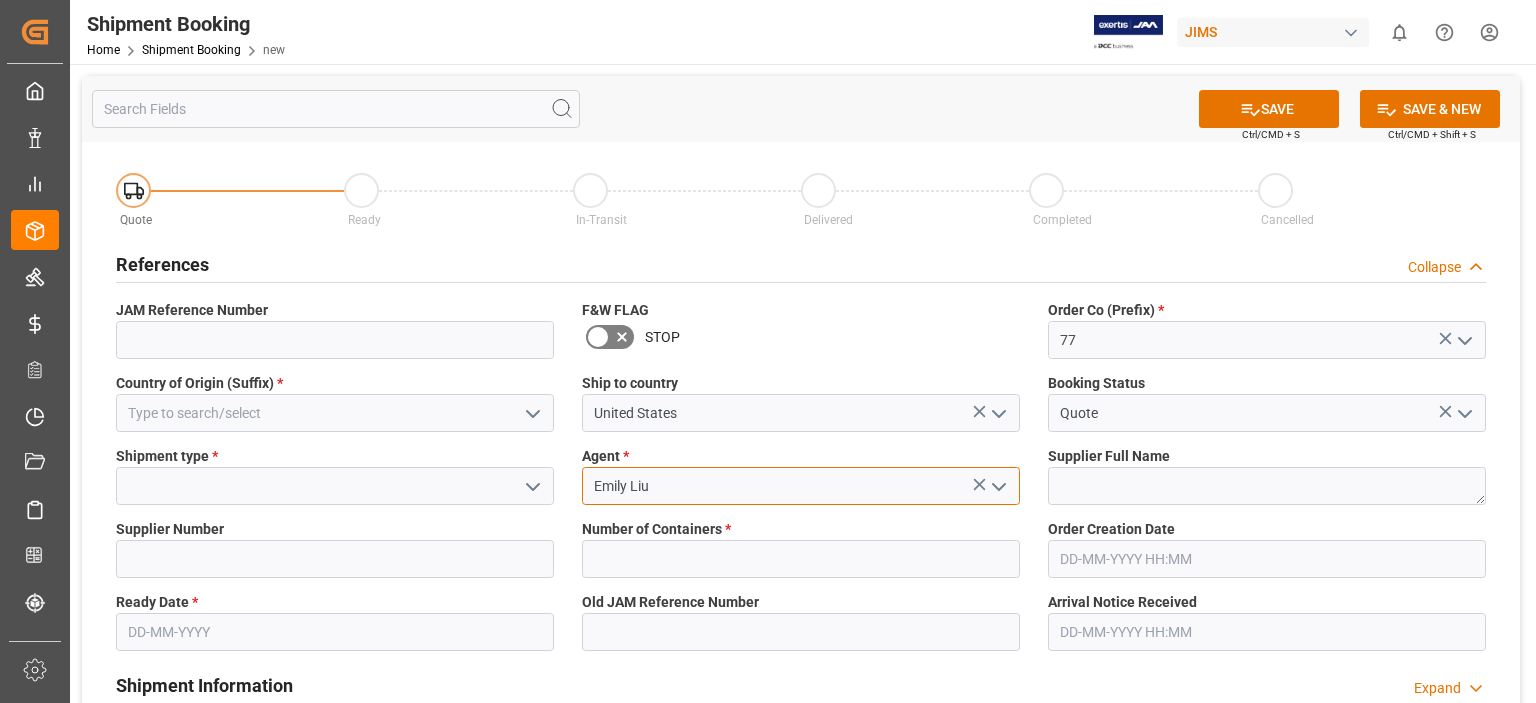 type on "Emily Liu" 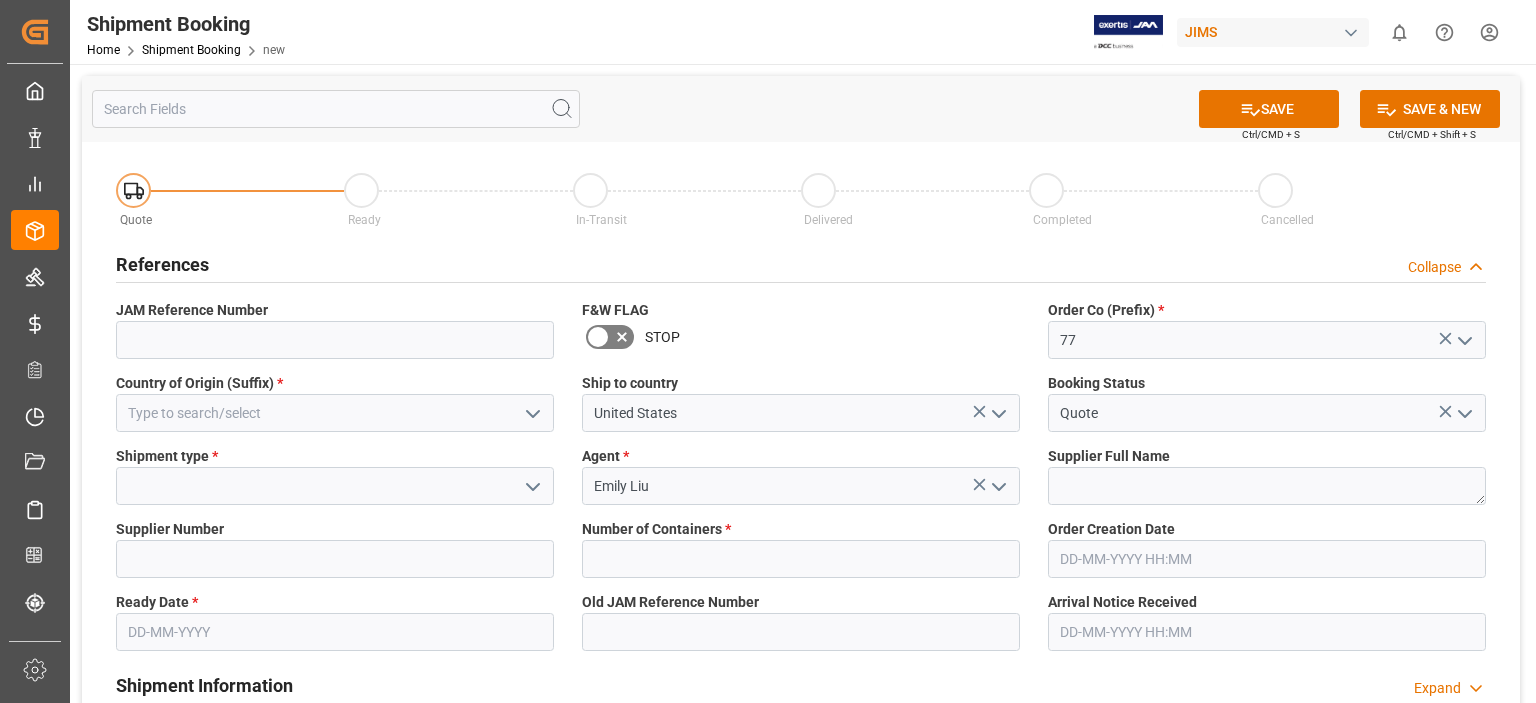click 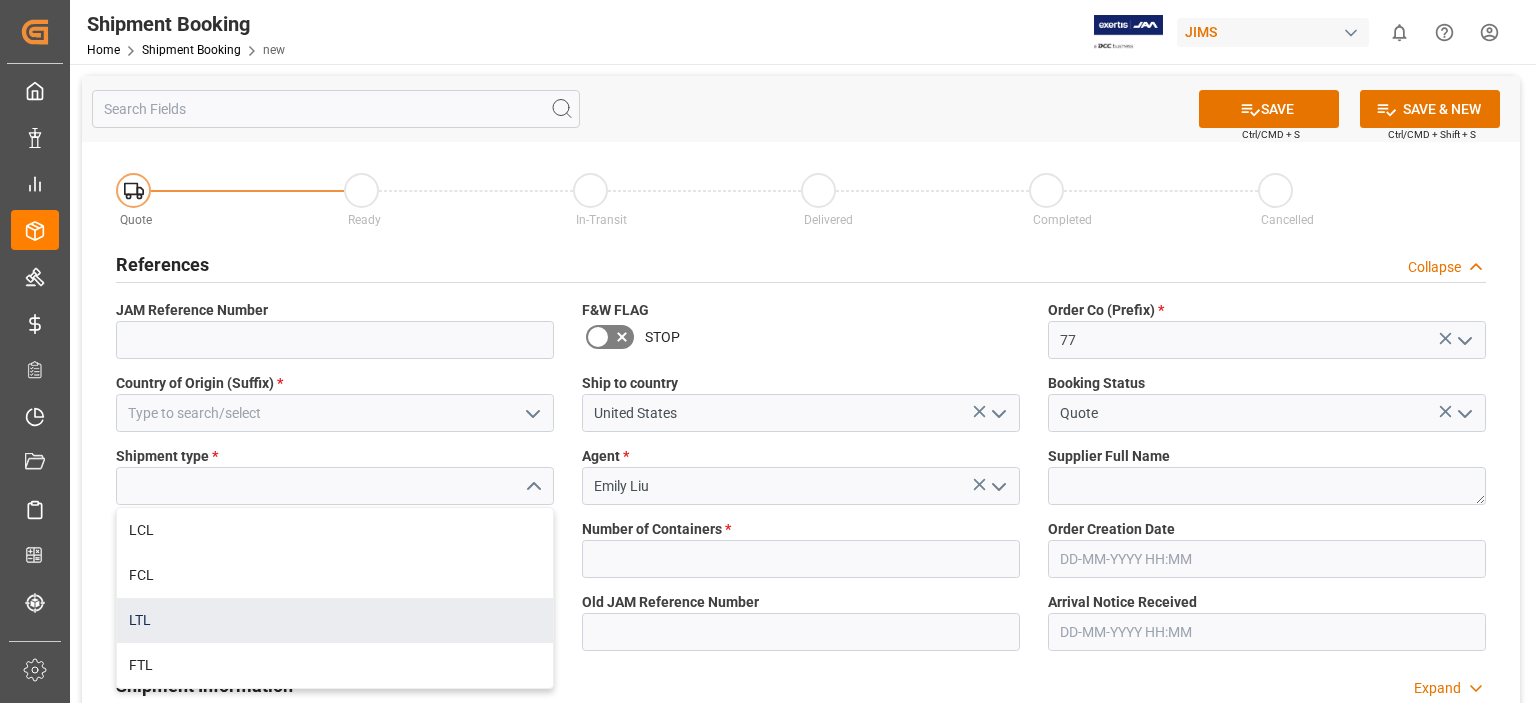 click on "LTL" at bounding box center (335, 620) 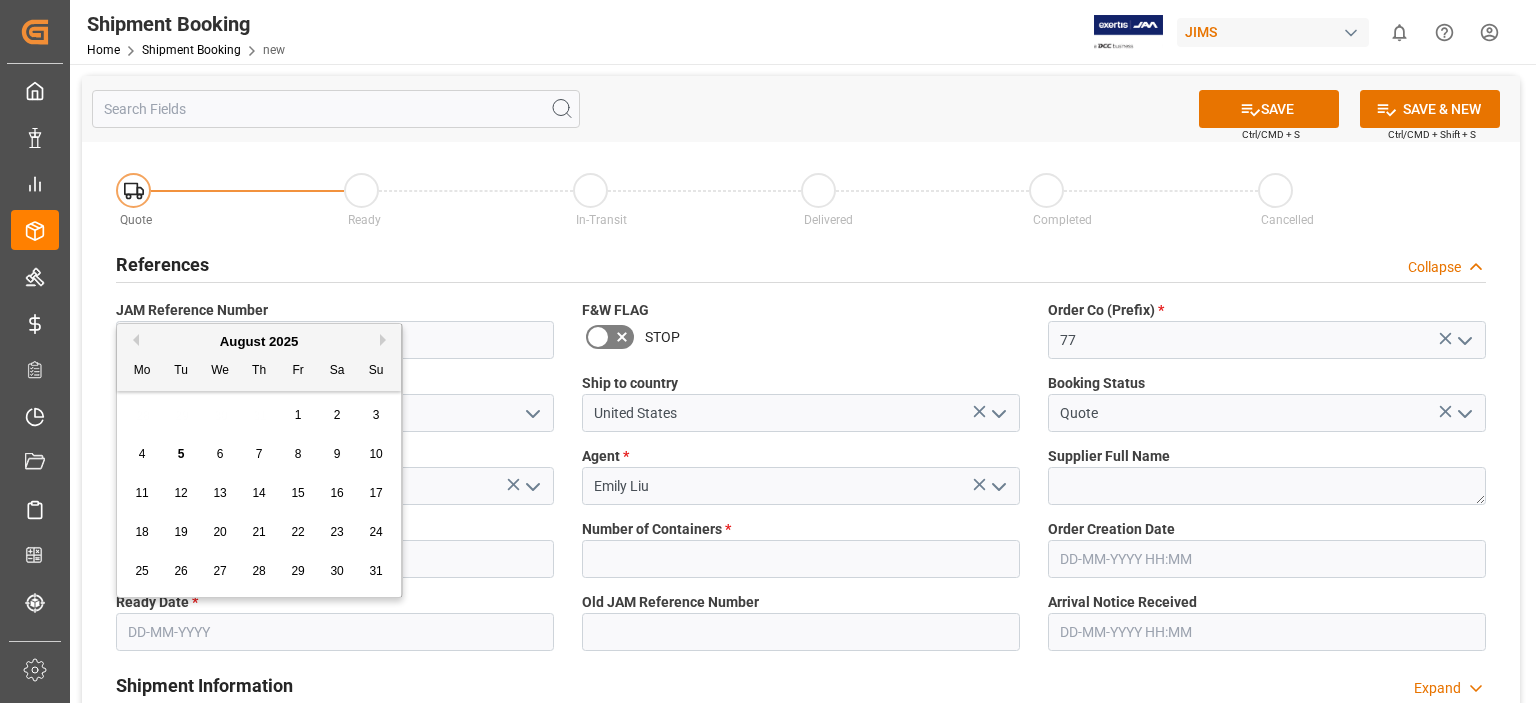click at bounding box center [335, 632] 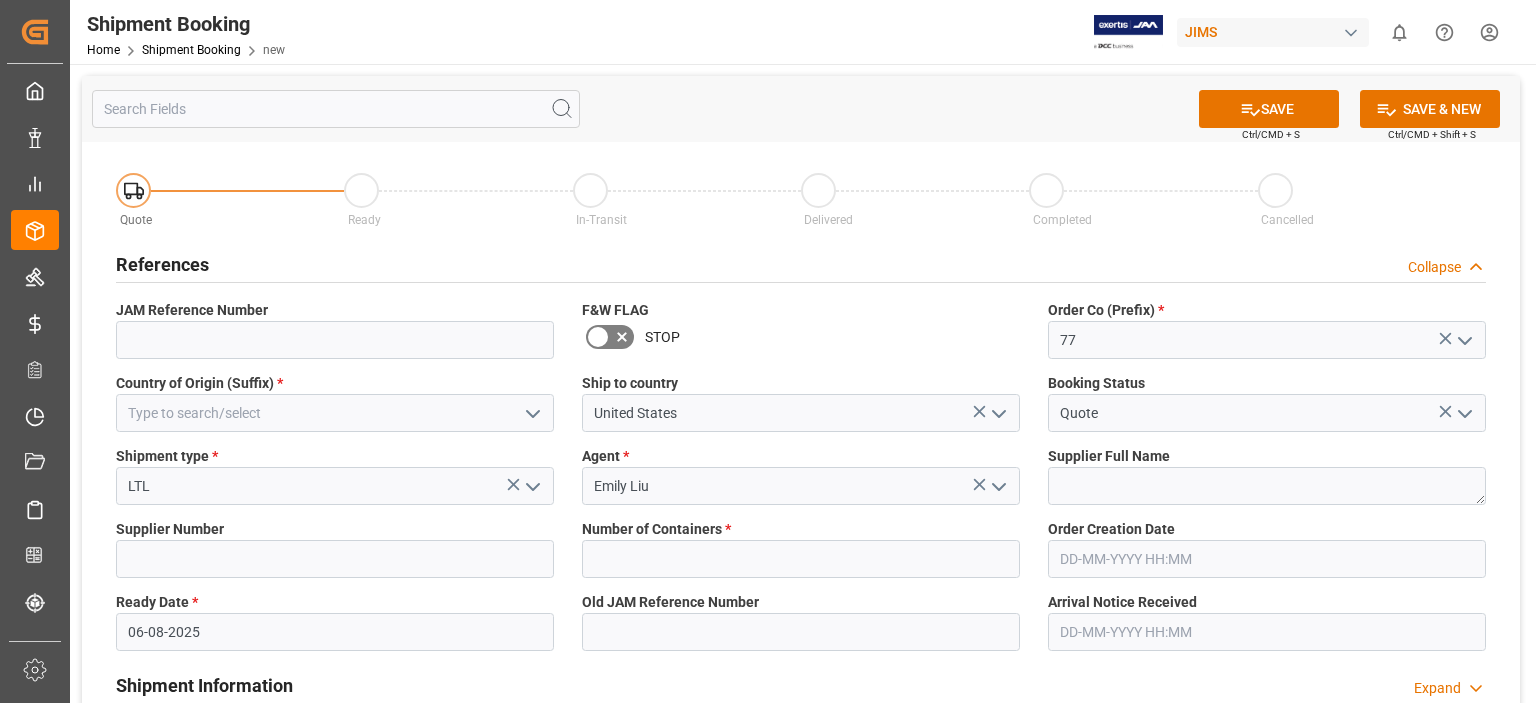 type on "06-08-2025" 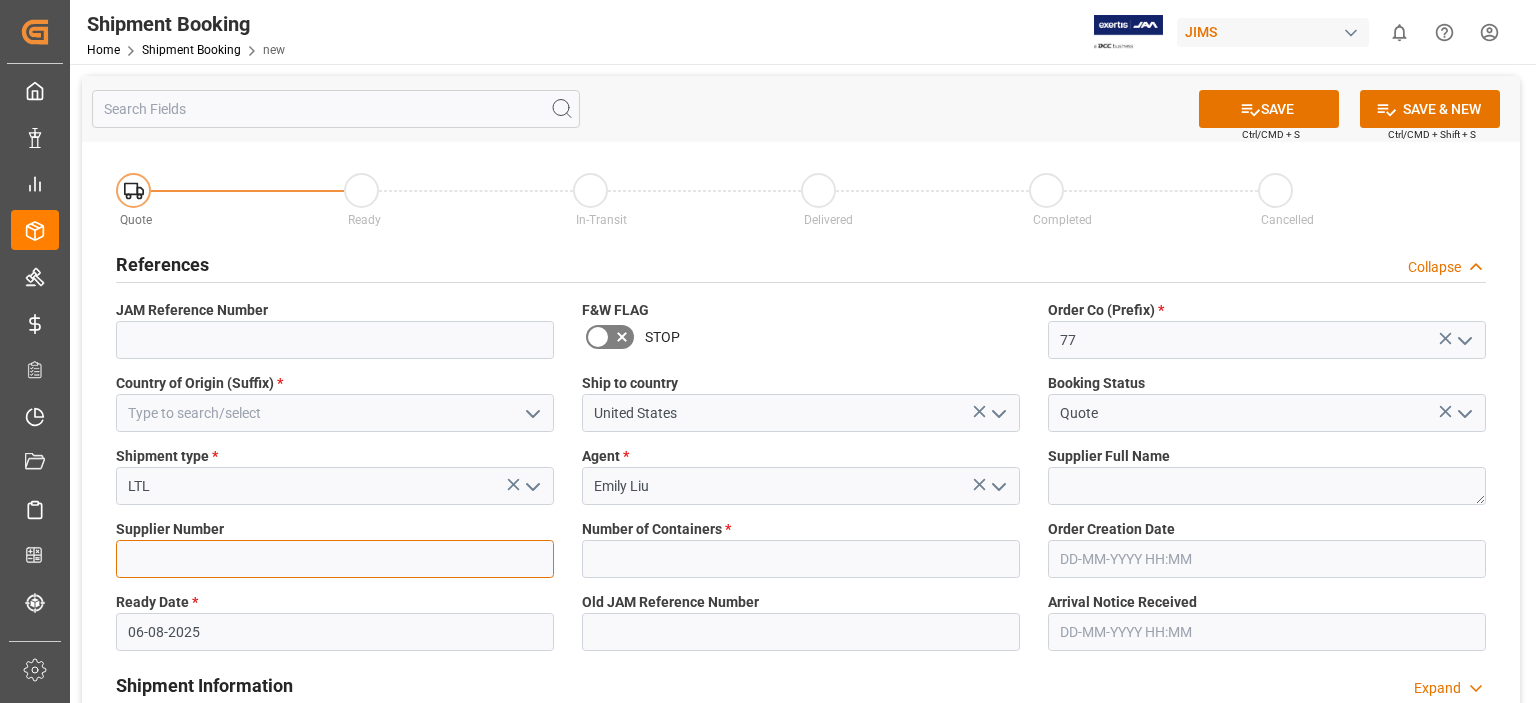 click at bounding box center (335, 559) 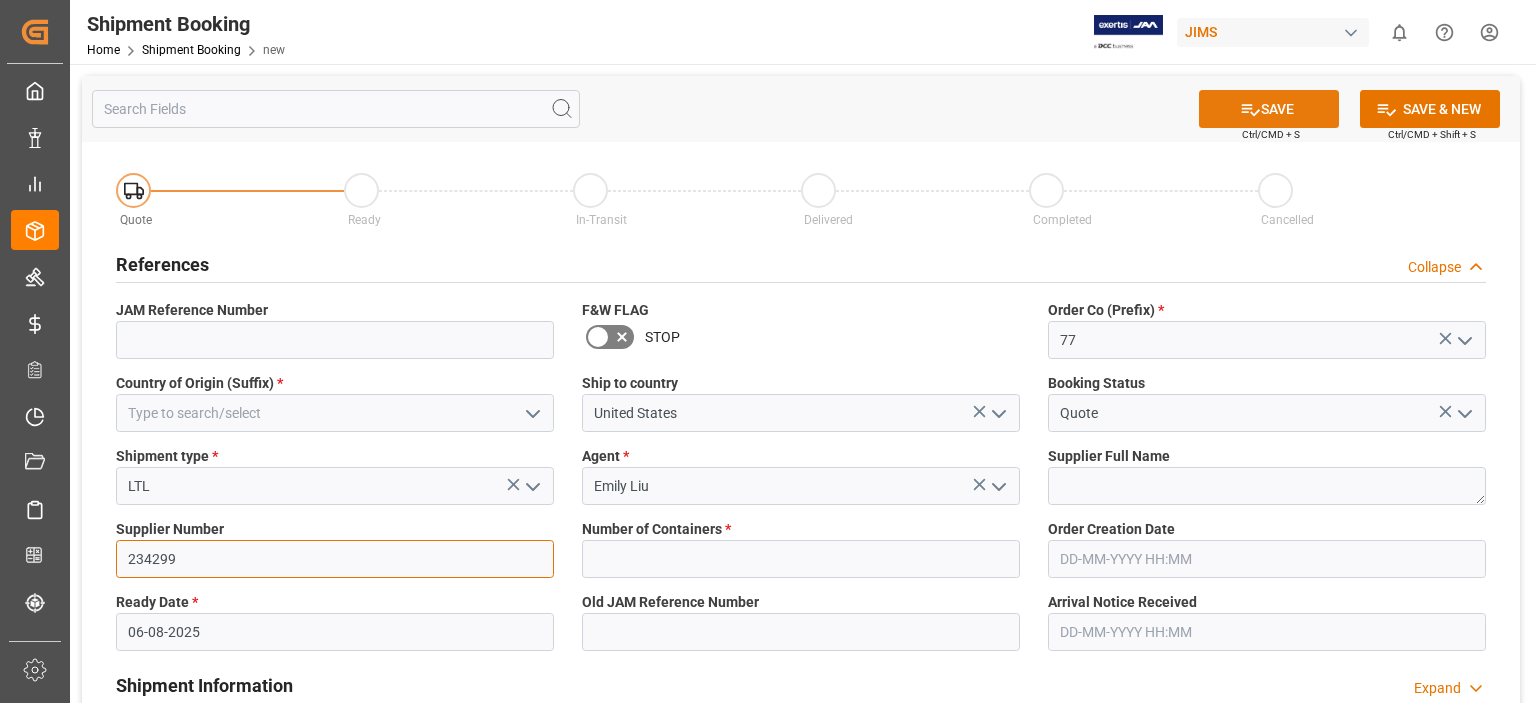 type on "234299" 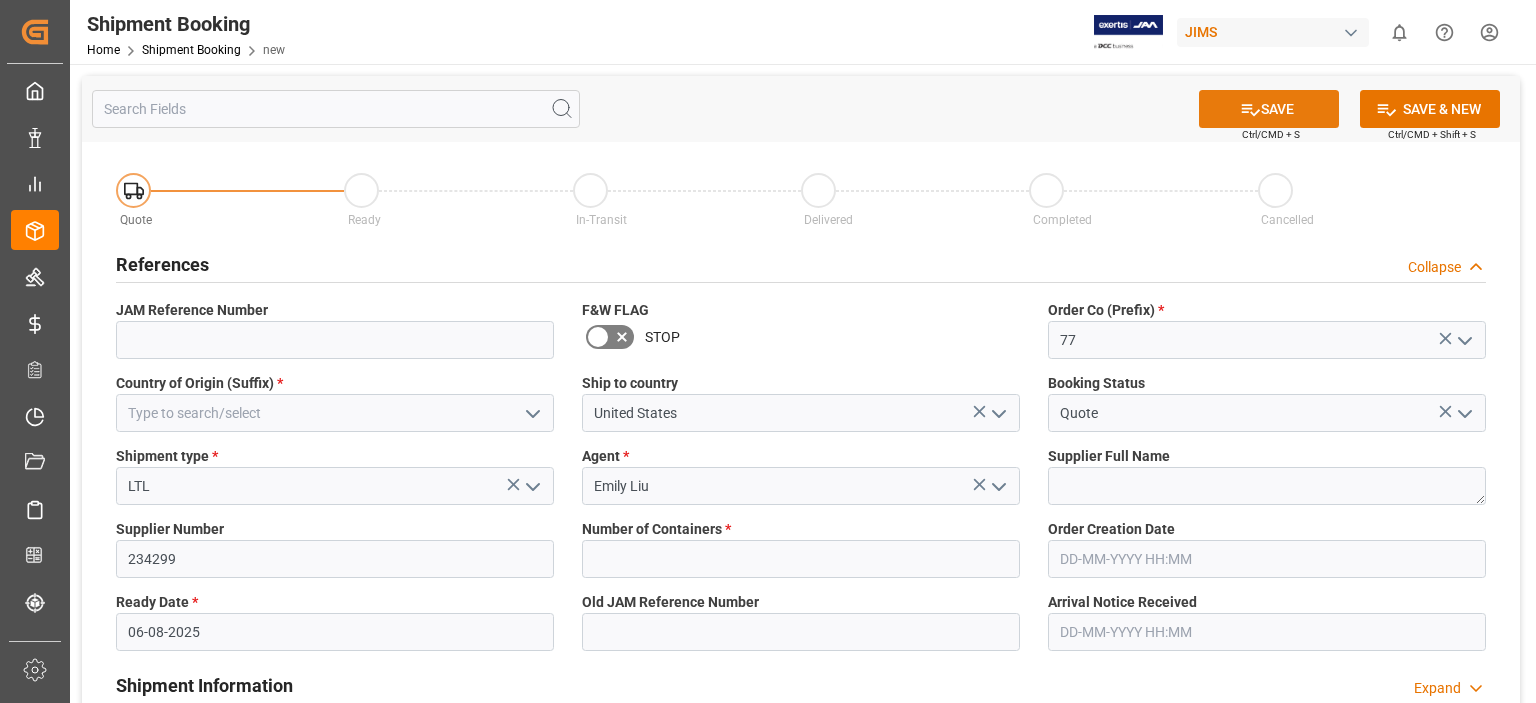 click on "SAVE" at bounding box center (1269, 109) 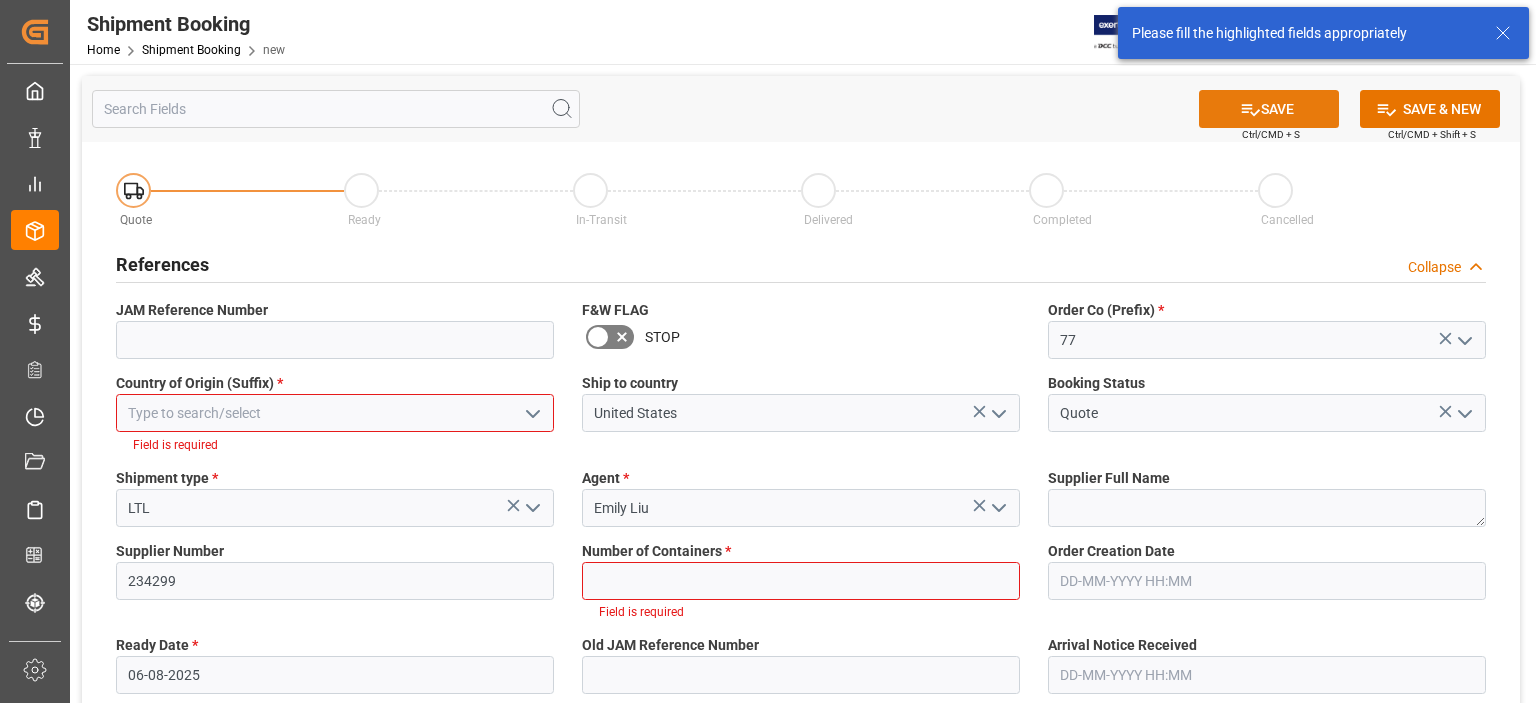 scroll, scrollTop: 29, scrollLeft: 0, axis: vertical 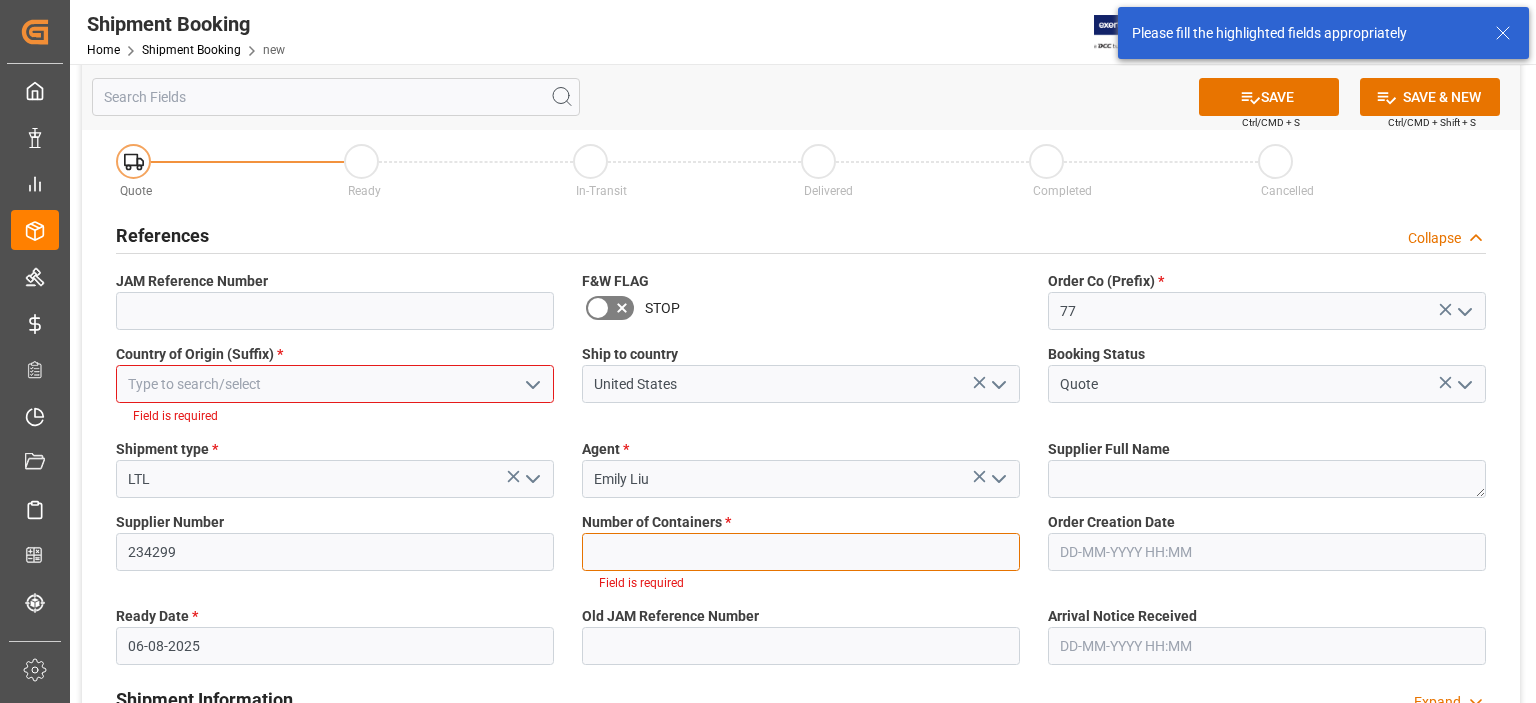 click at bounding box center (801, 552) 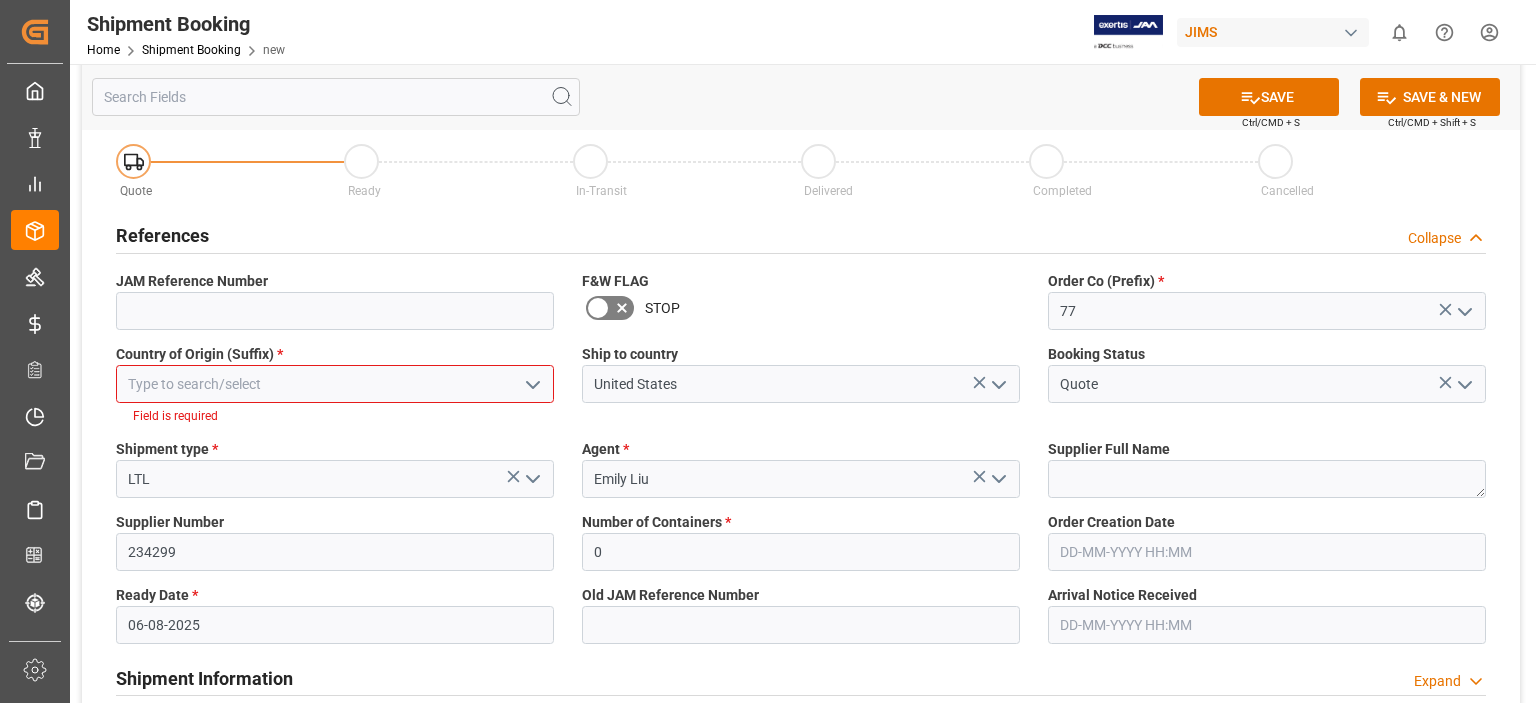 click at bounding box center (335, 384) 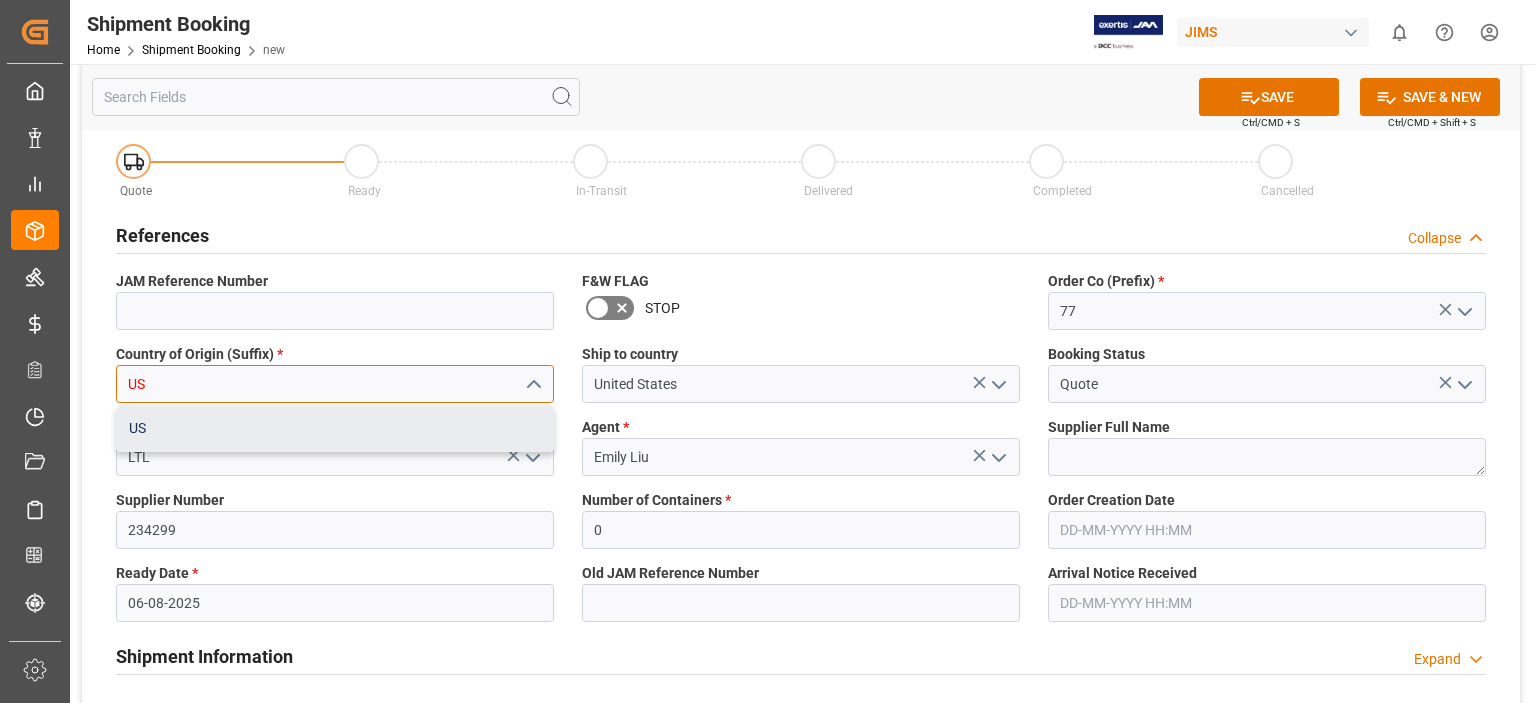 click on "US" at bounding box center [335, 428] 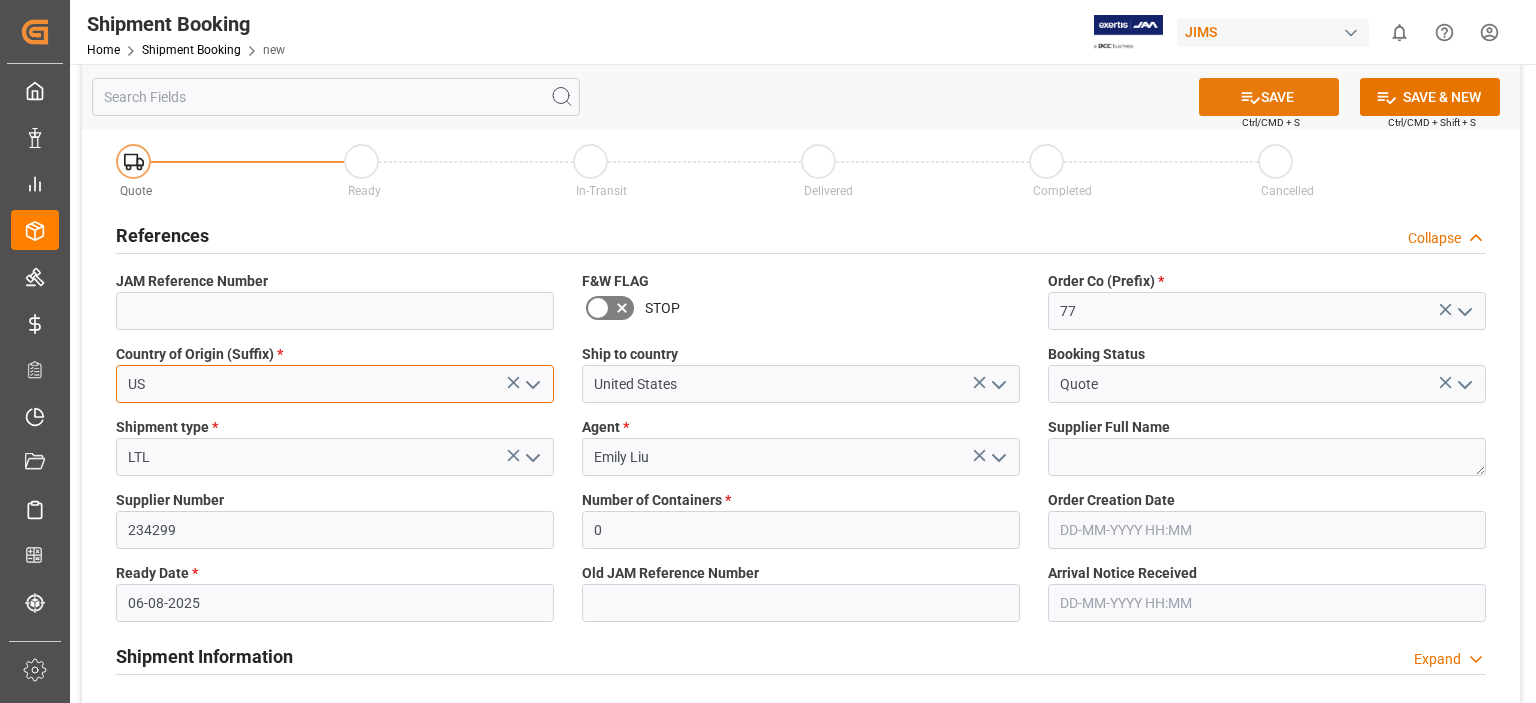 type on "US" 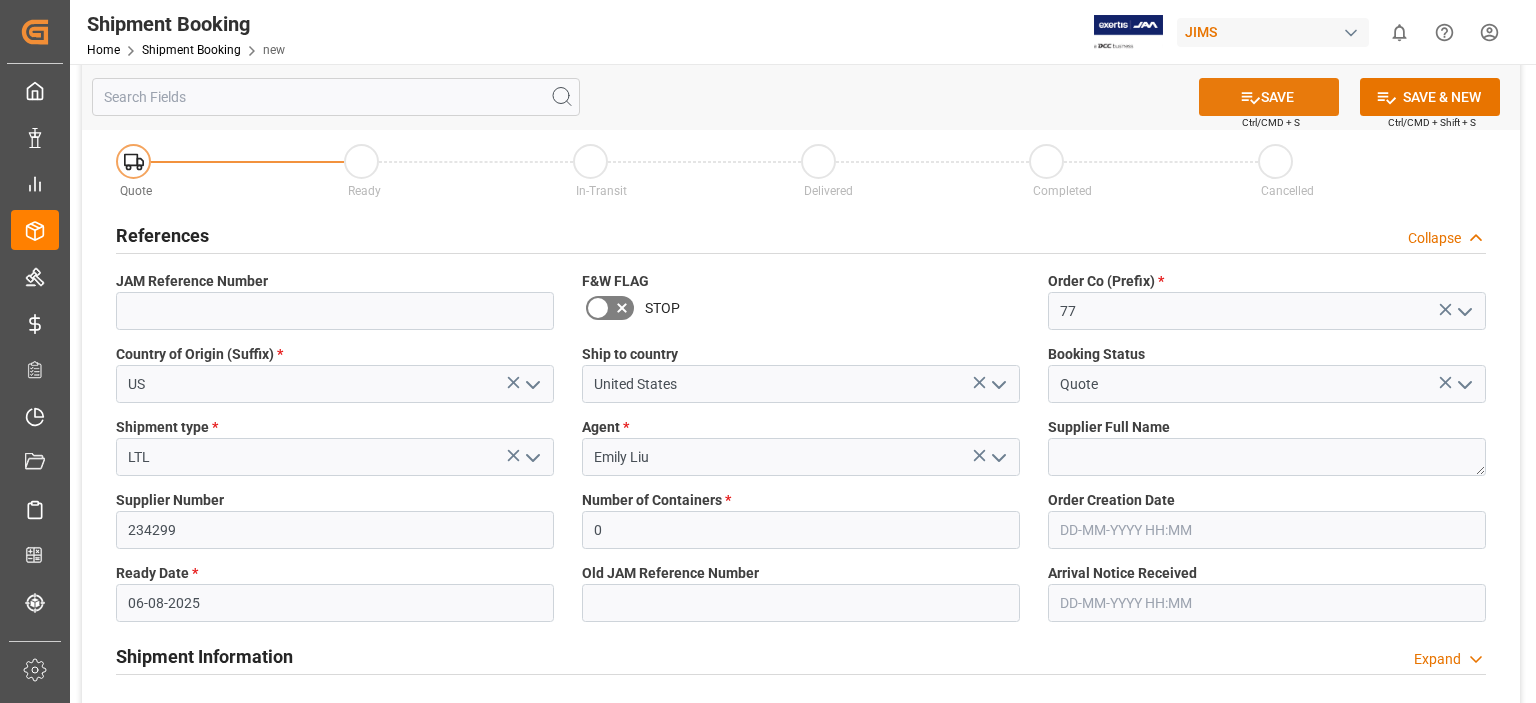 click on "SAVE" at bounding box center (1269, 97) 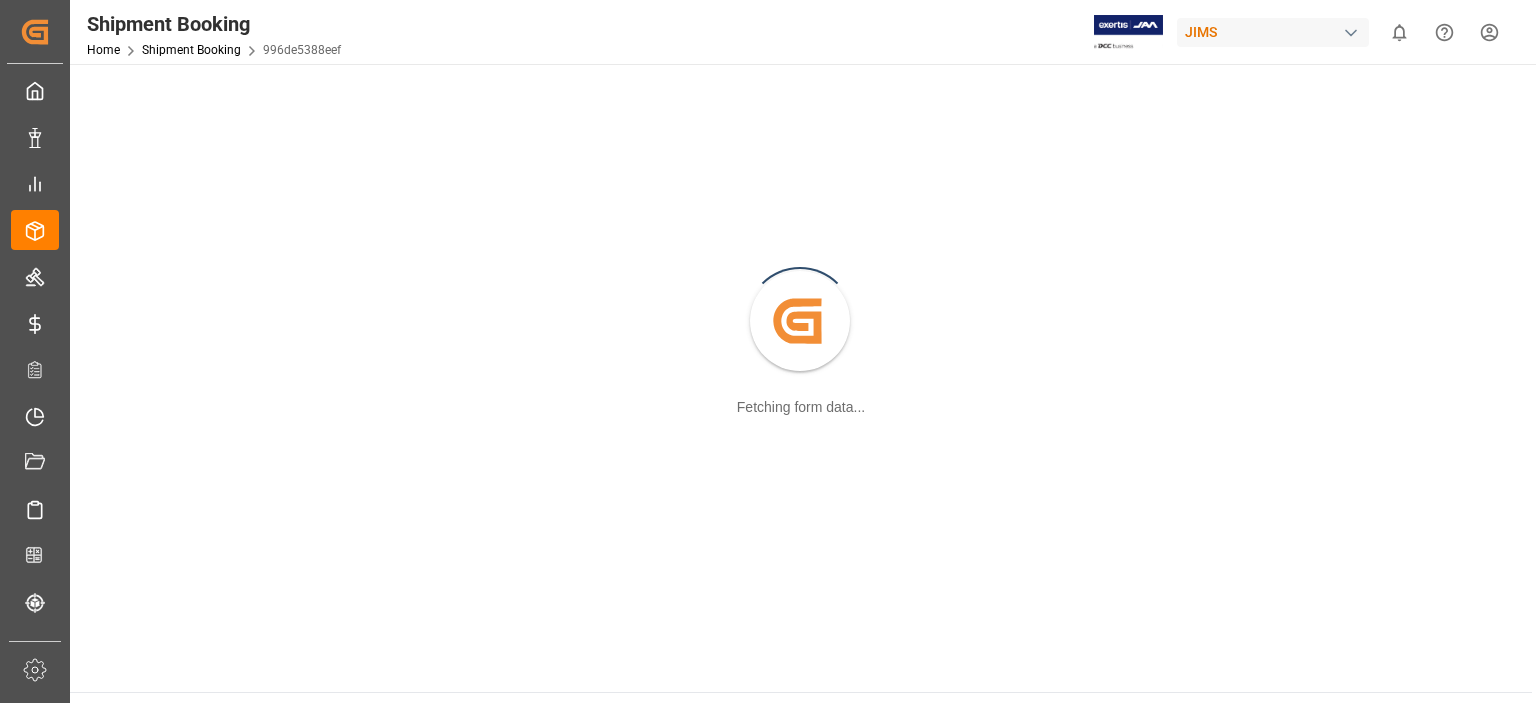 scroll, scrollTop: 0, scrollLeft: 0, axis: both 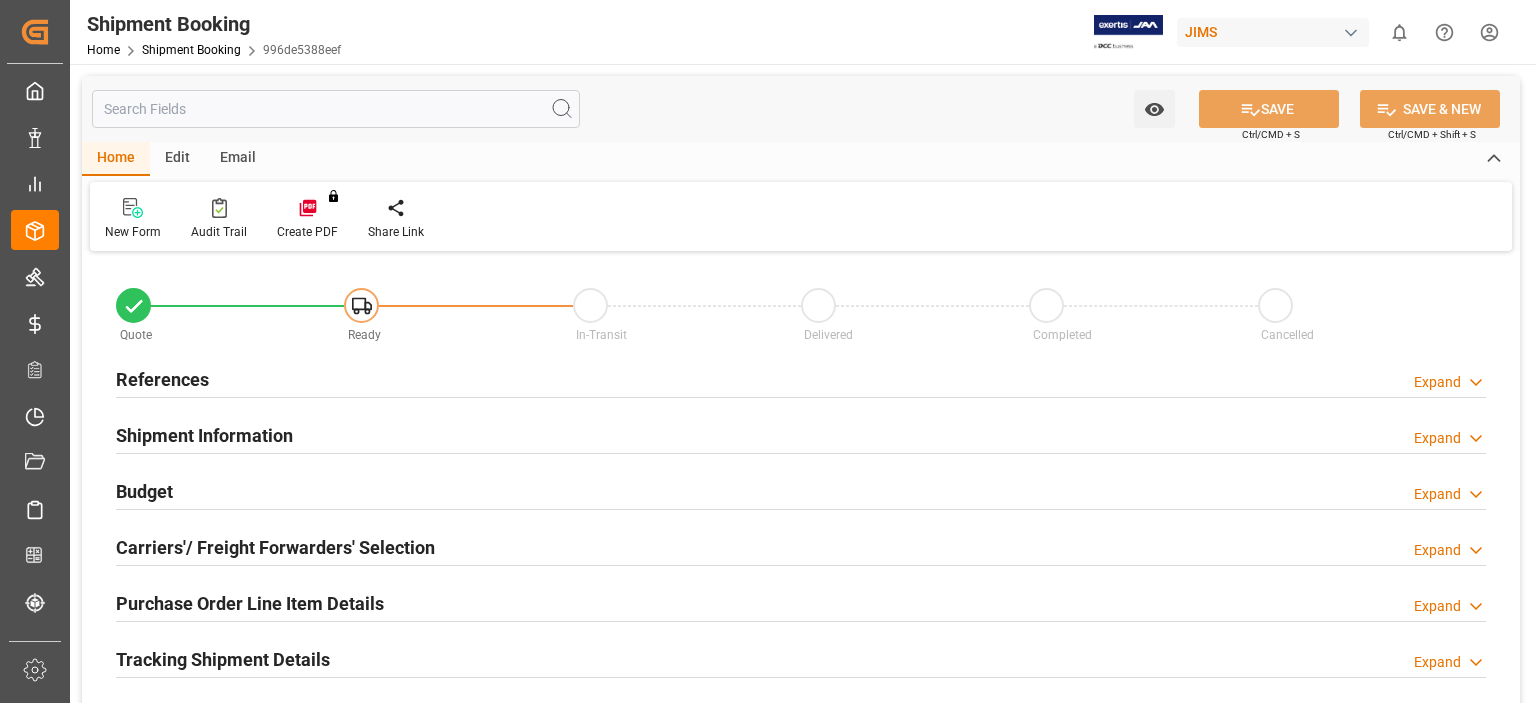 type on "0" 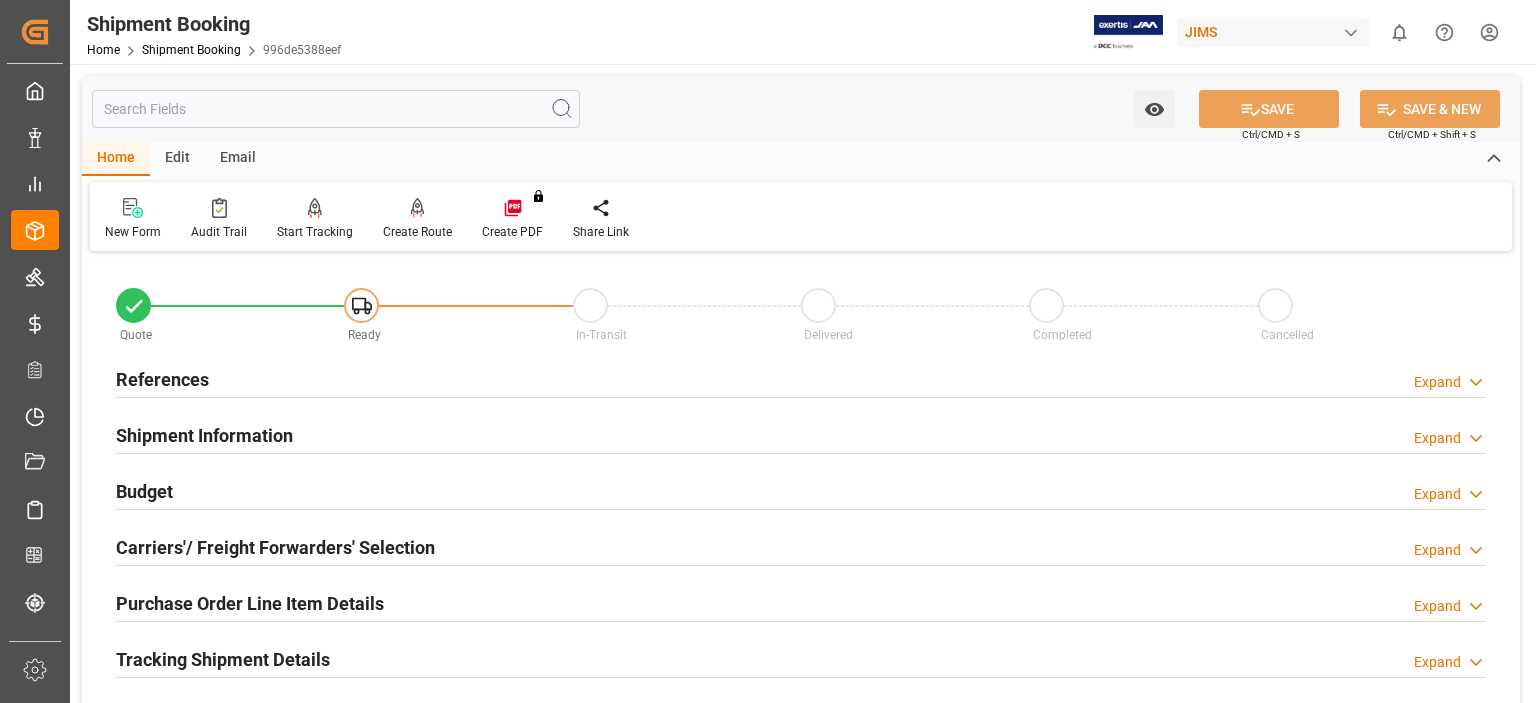 type on "06-08-2025" 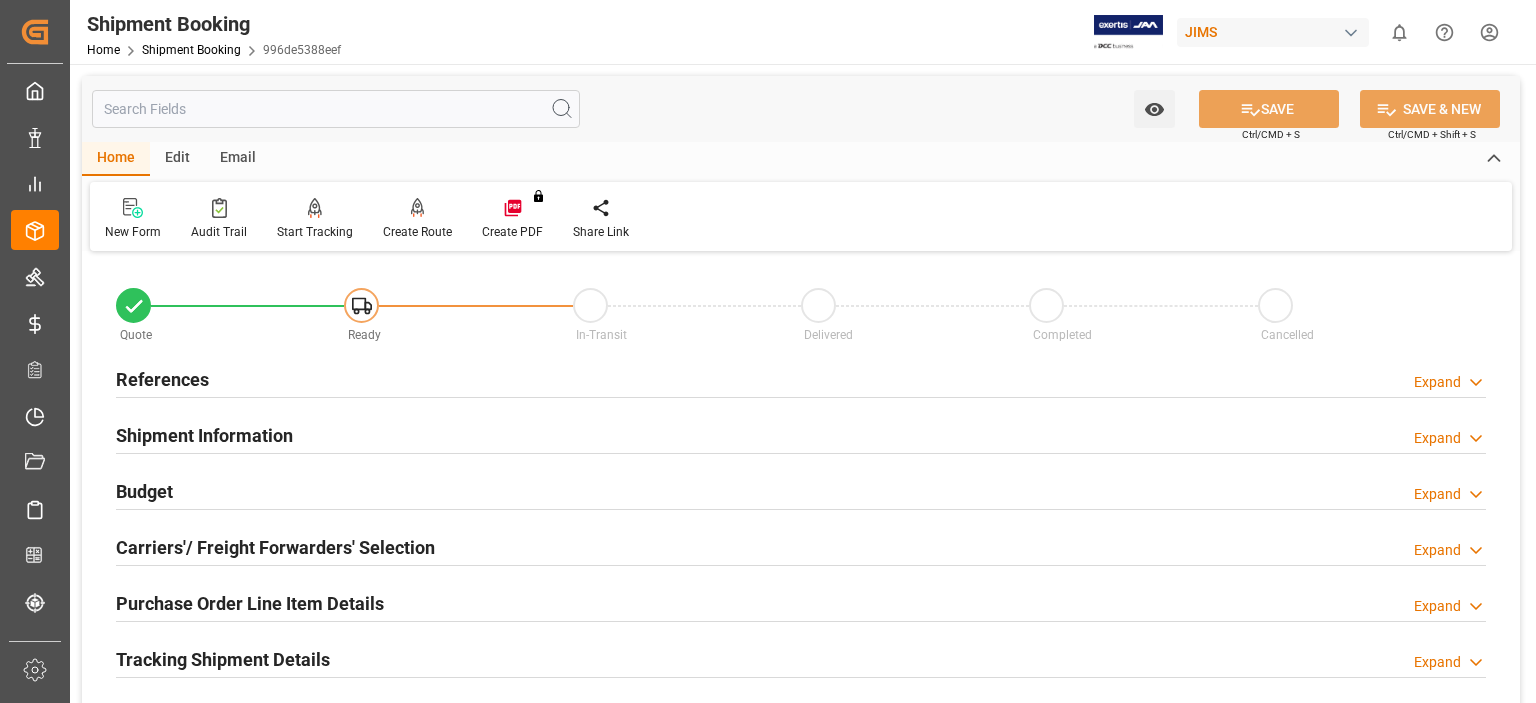 click on "References" at bounding box center [162, 379] 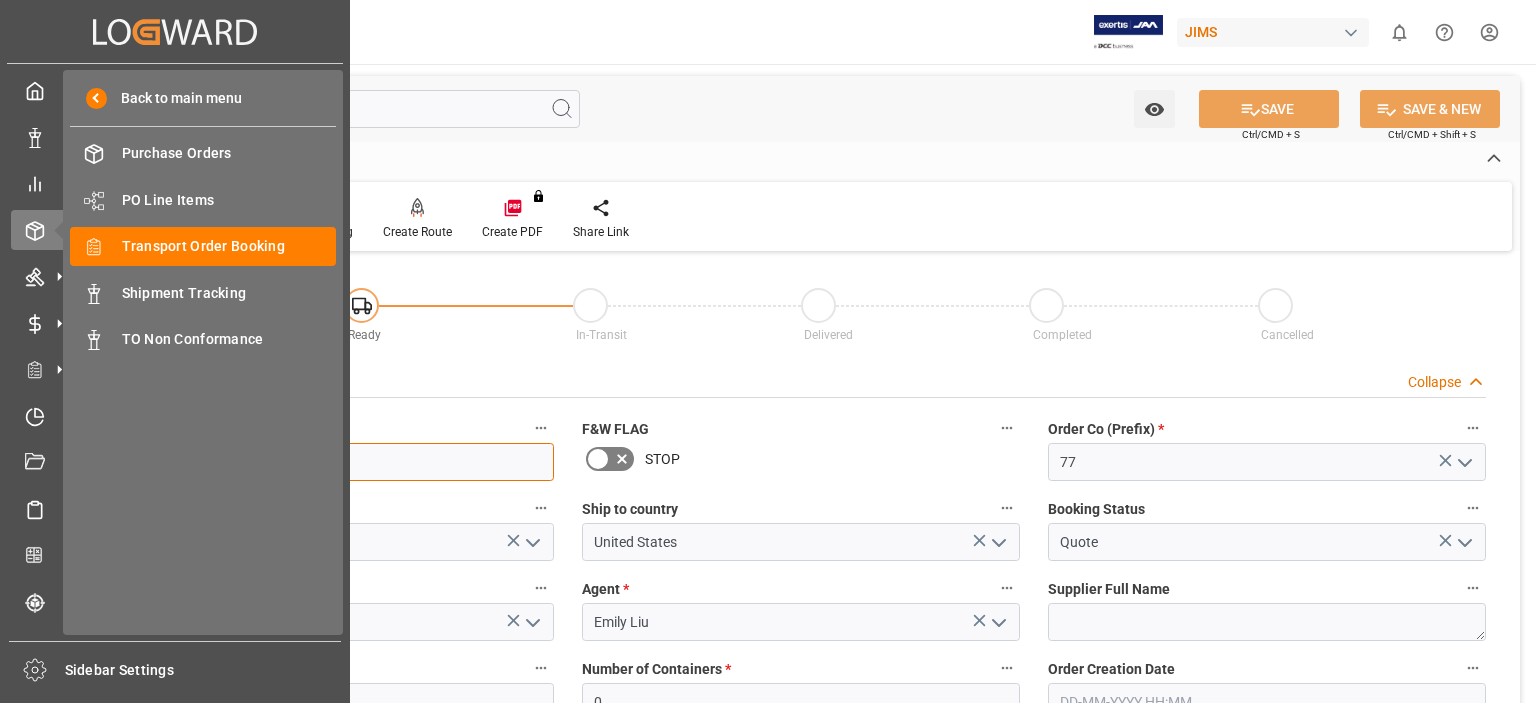 drag, startPoint x: 217, startPoint y: 461, endPoint x: 68, endPoint y: 455, distance: 149.12076 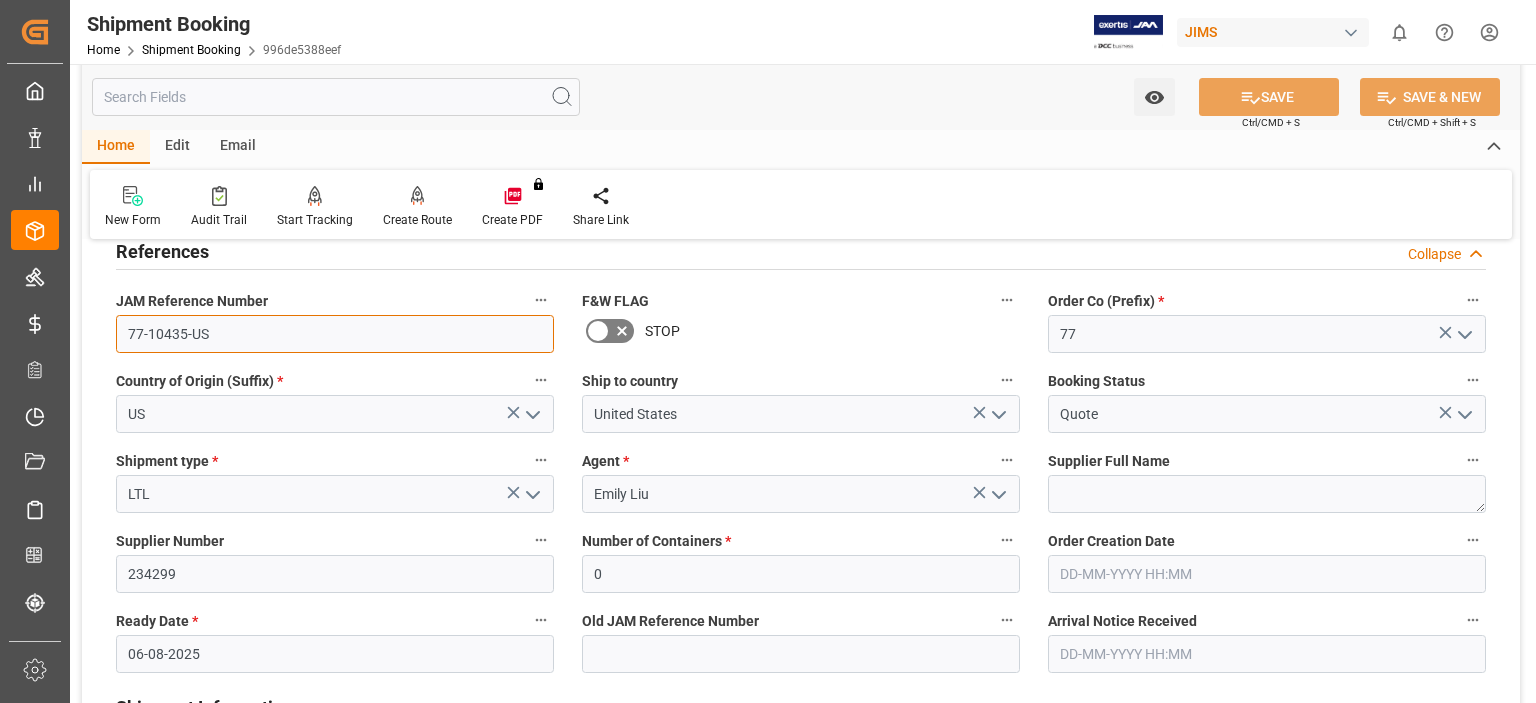 scroll, scrollTop: 166, scrollLeft: 0, axis: vertical 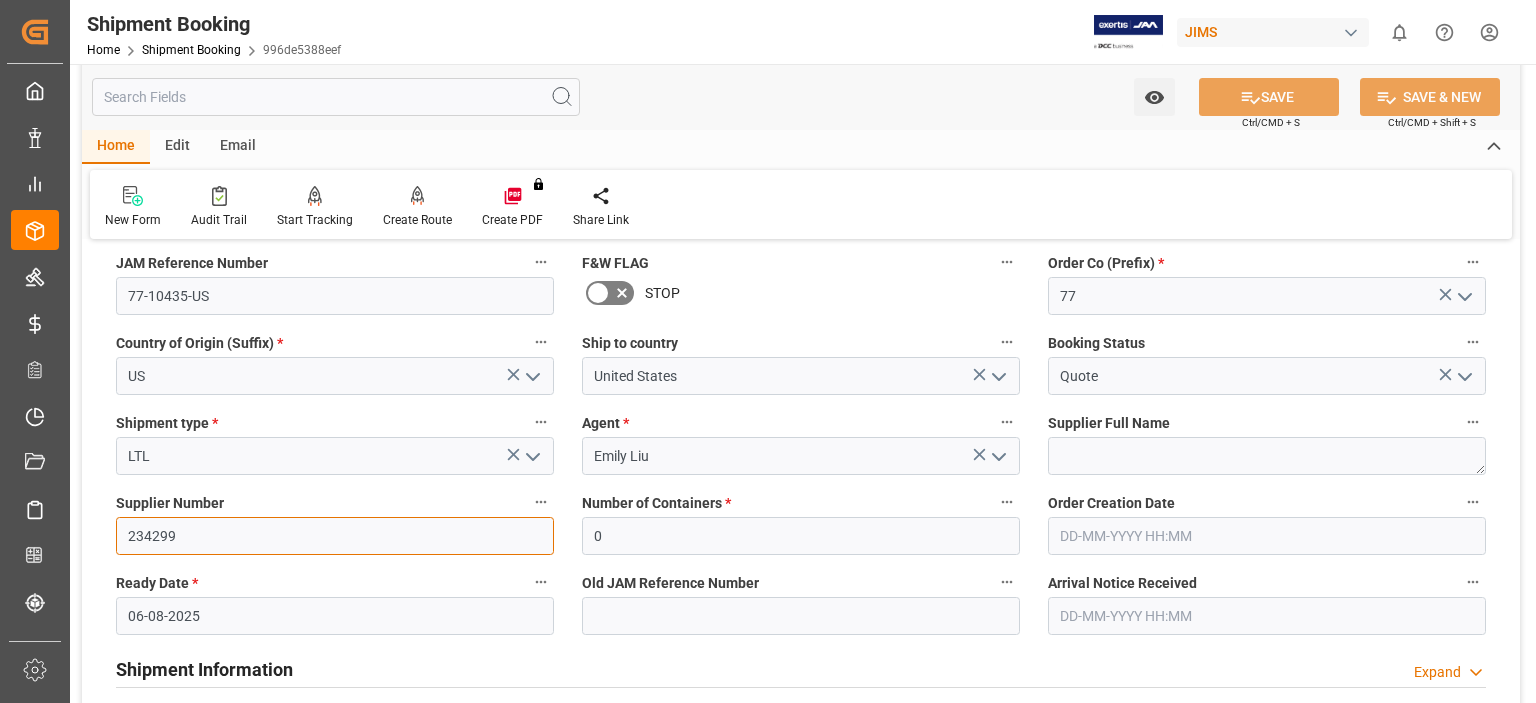 click on "234299" at bounding box center [335, 536] 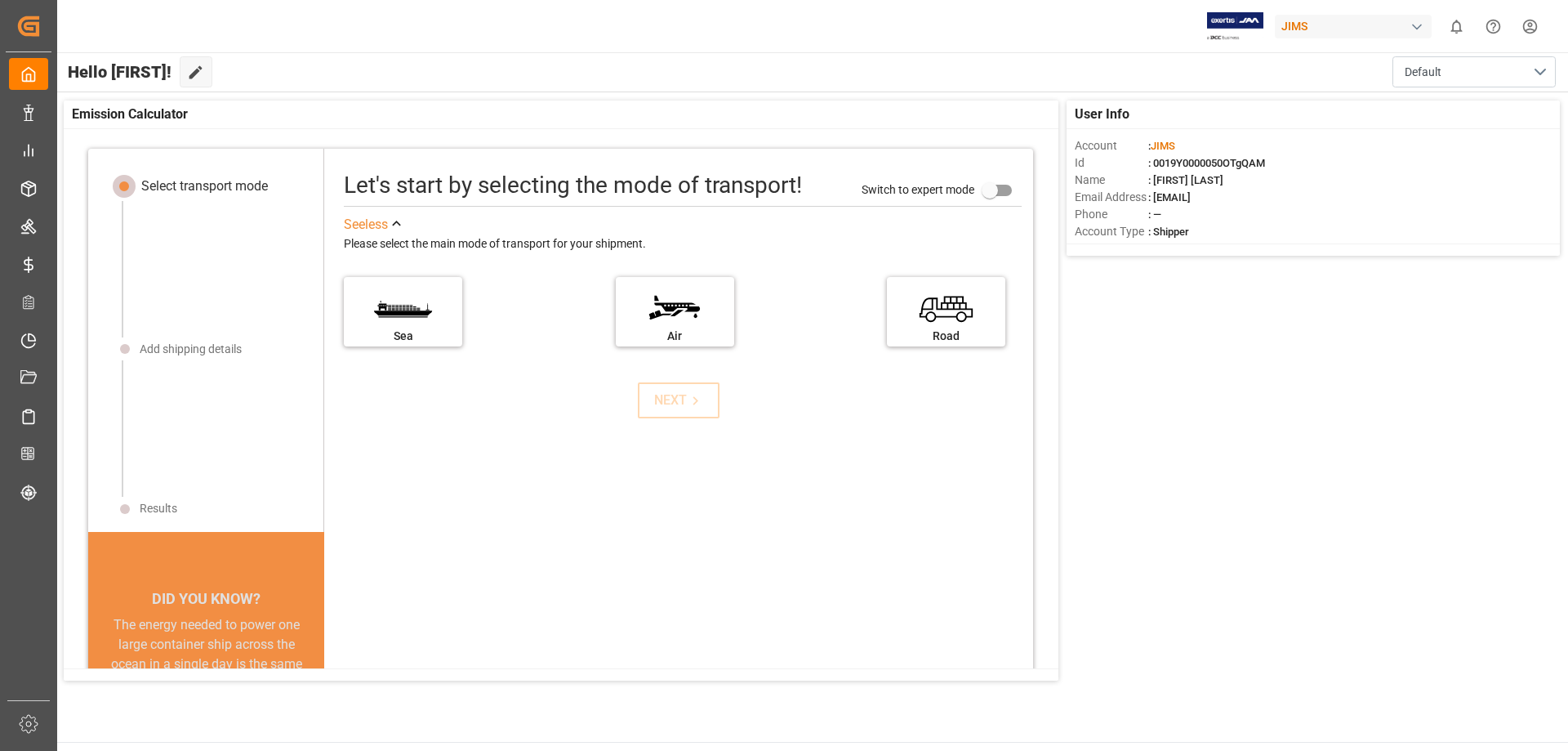 scroll, scrollTop: 0, scrollLeft: 0, axis: both 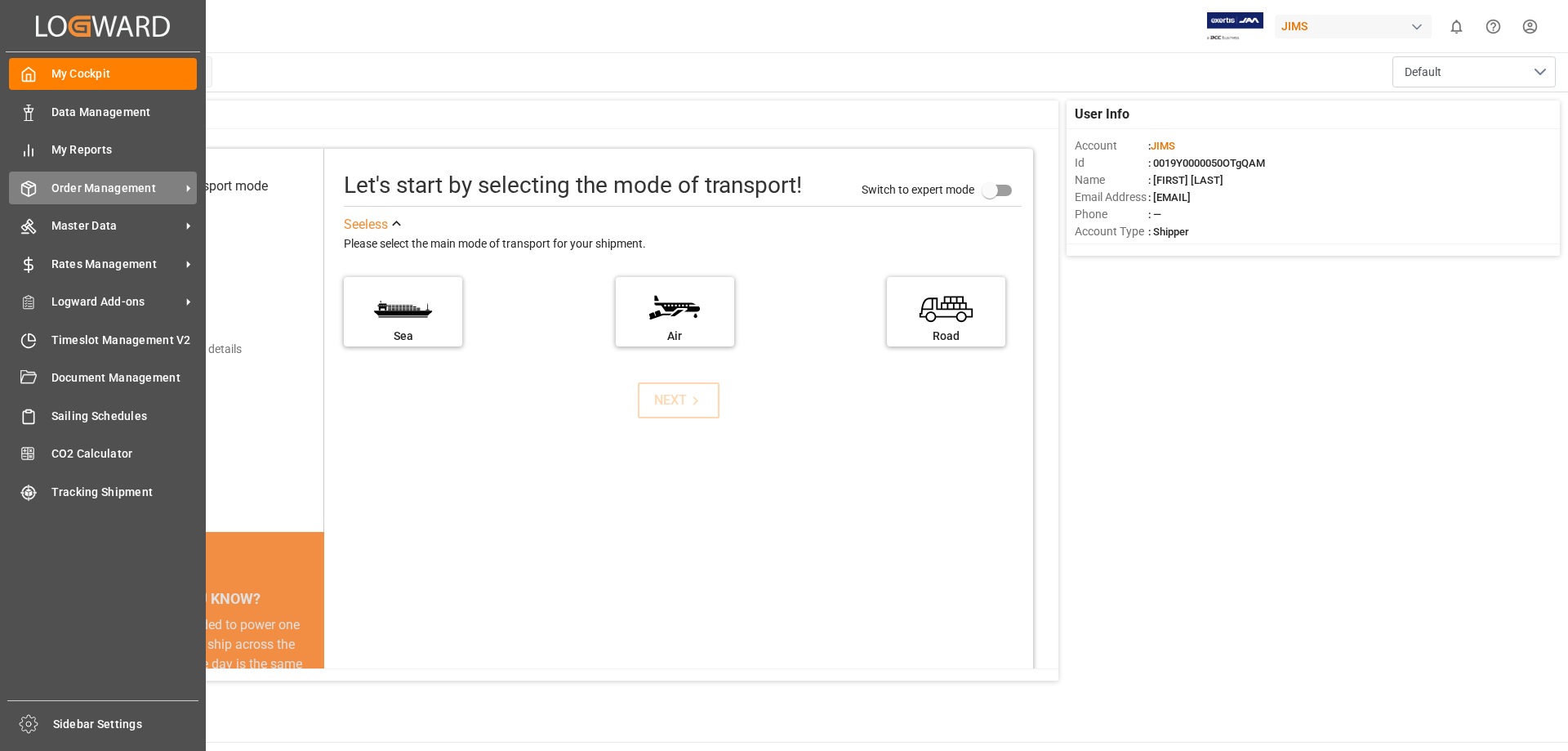 click on "Order Management" at bounding box center (116, 188) 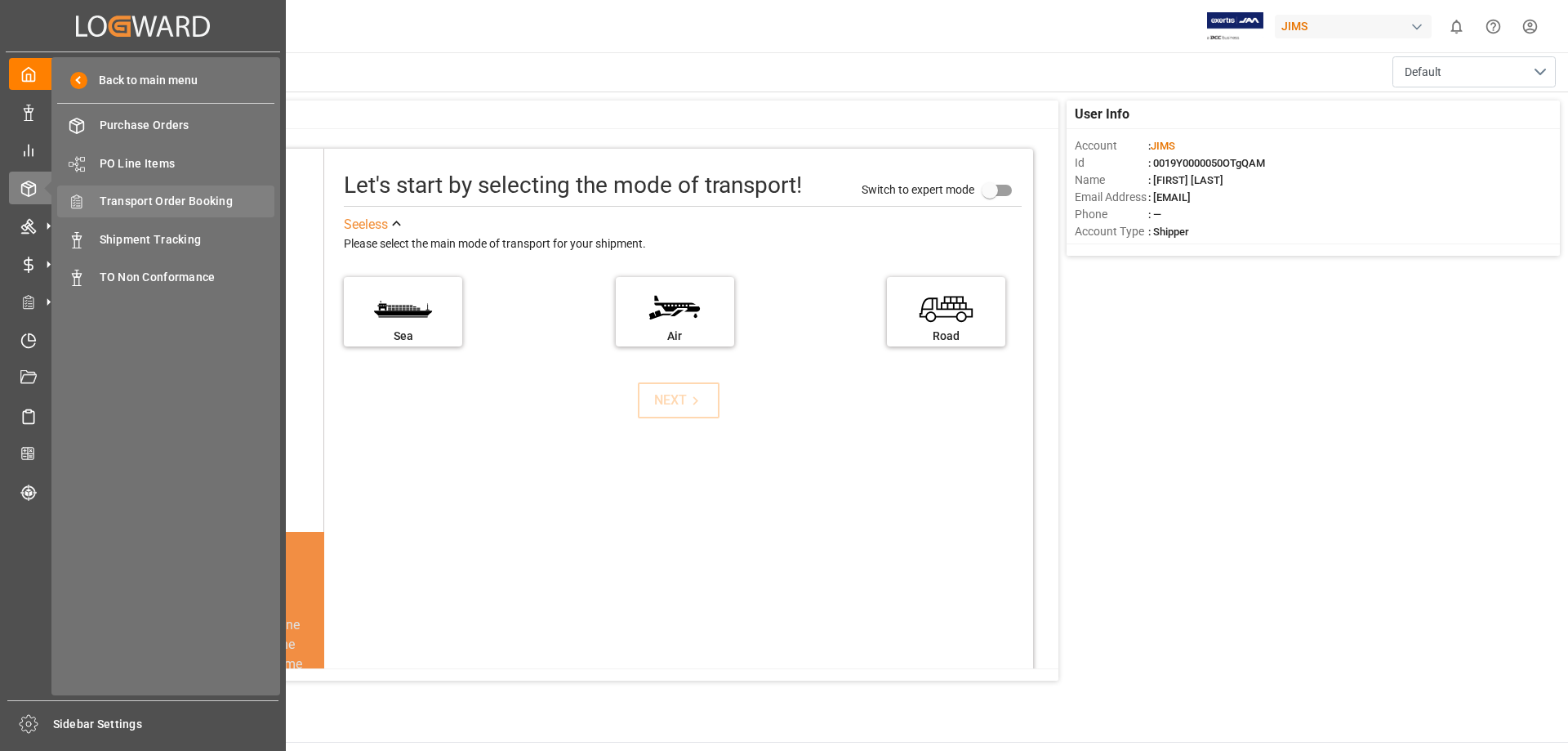 click on "Transport Order Booking" at bounding box center [187, 201] 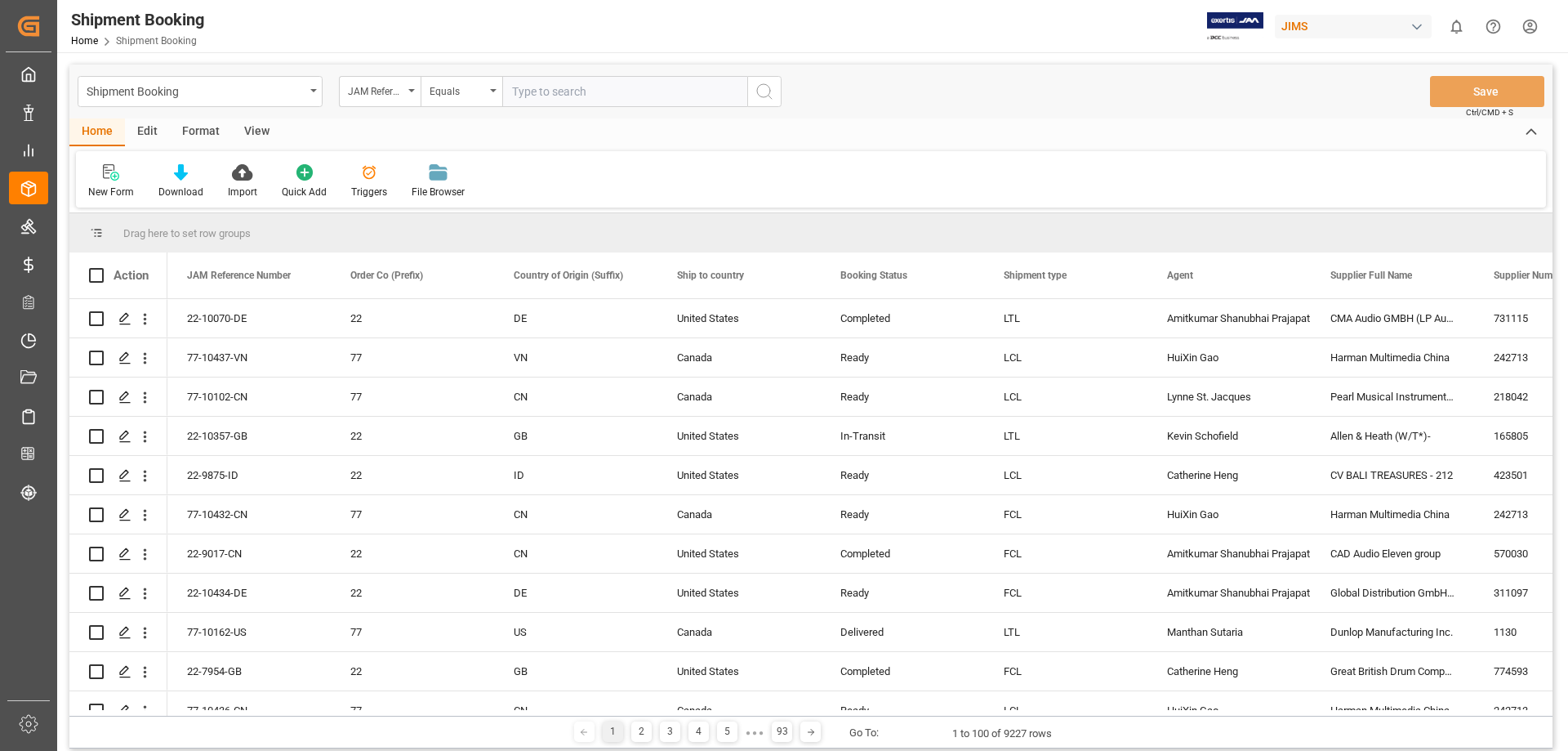 click at bounding box center [625, 92] 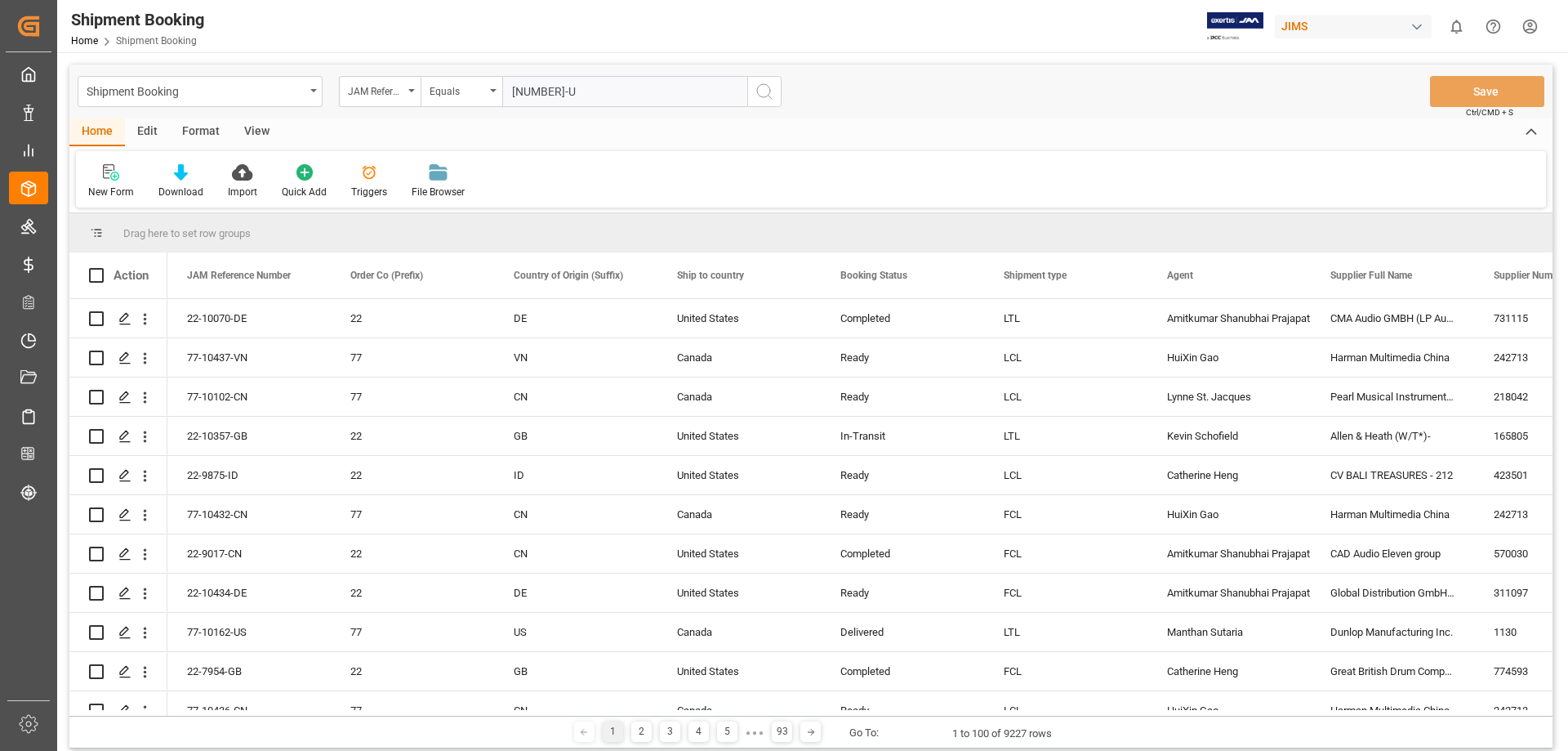 type on "77-10435-US" 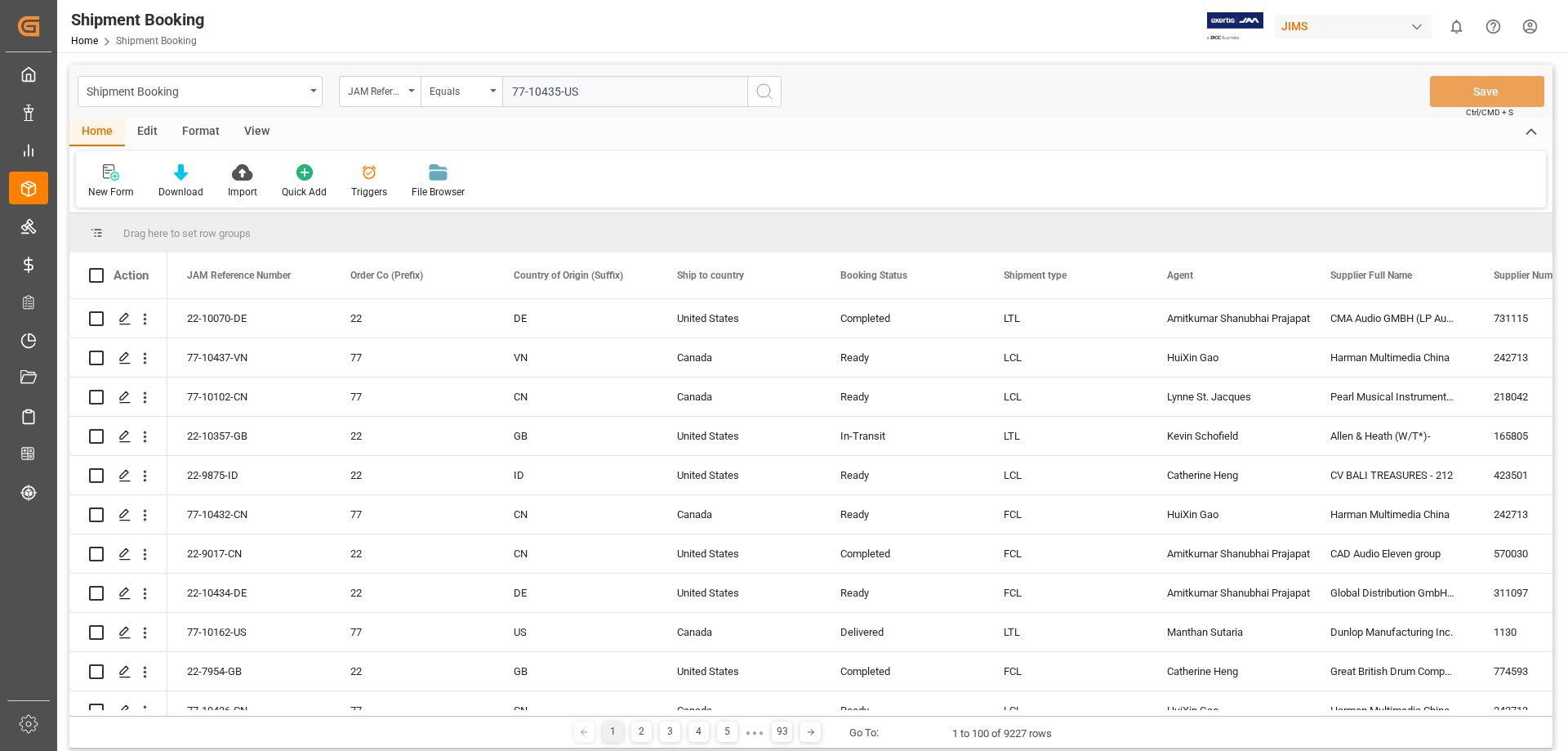 type 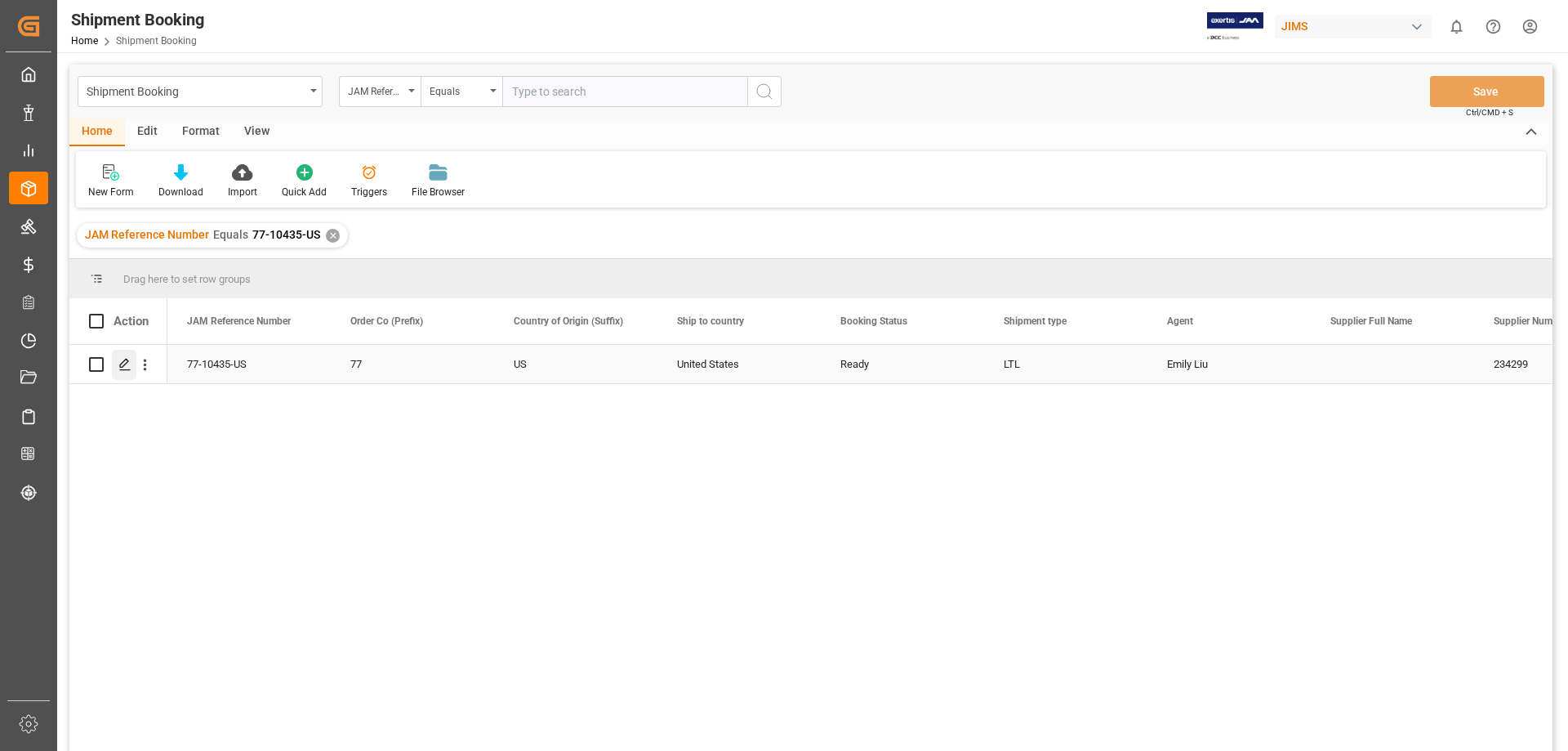 click 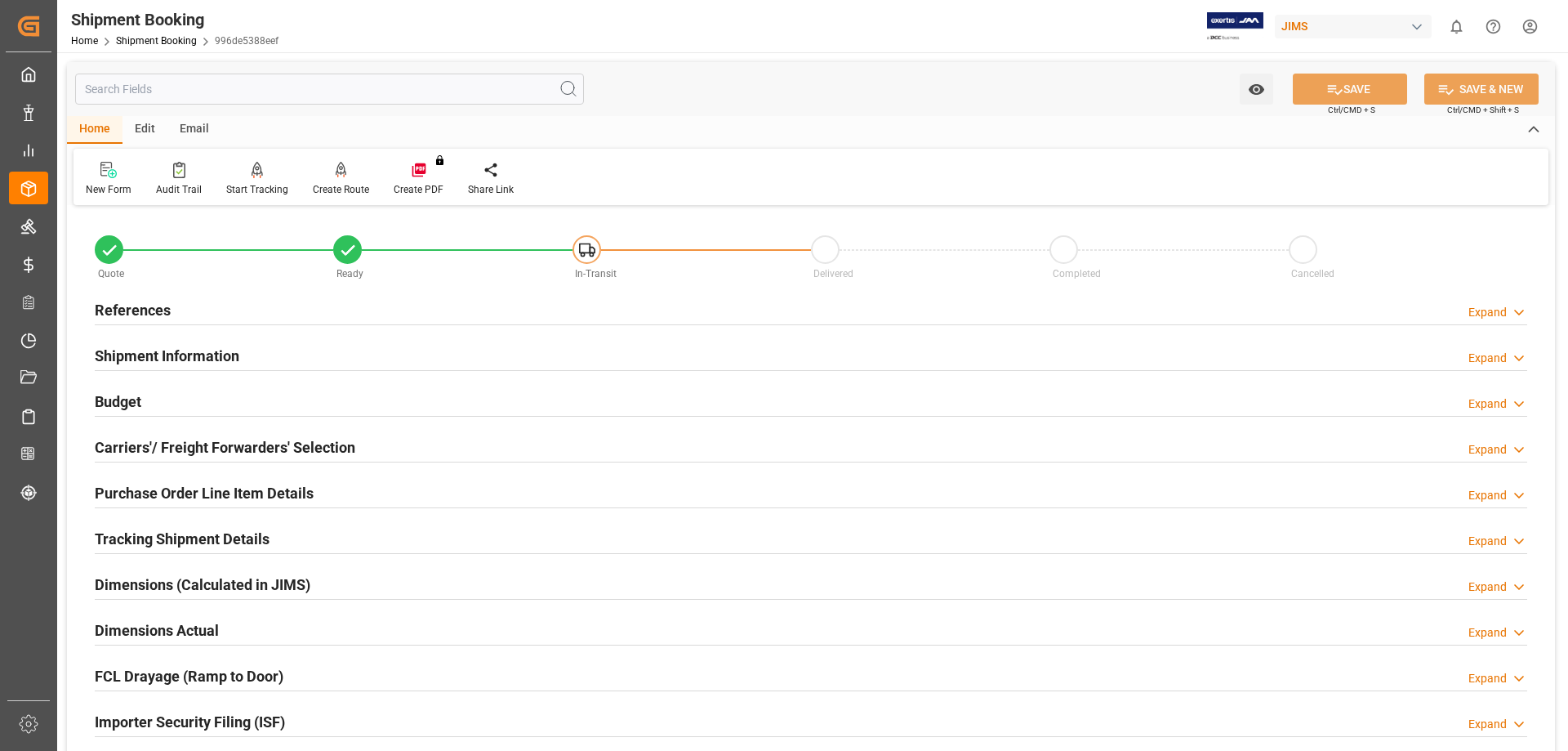 click on "Purchase Order Line Item Details" at bounding box center [204, 493] 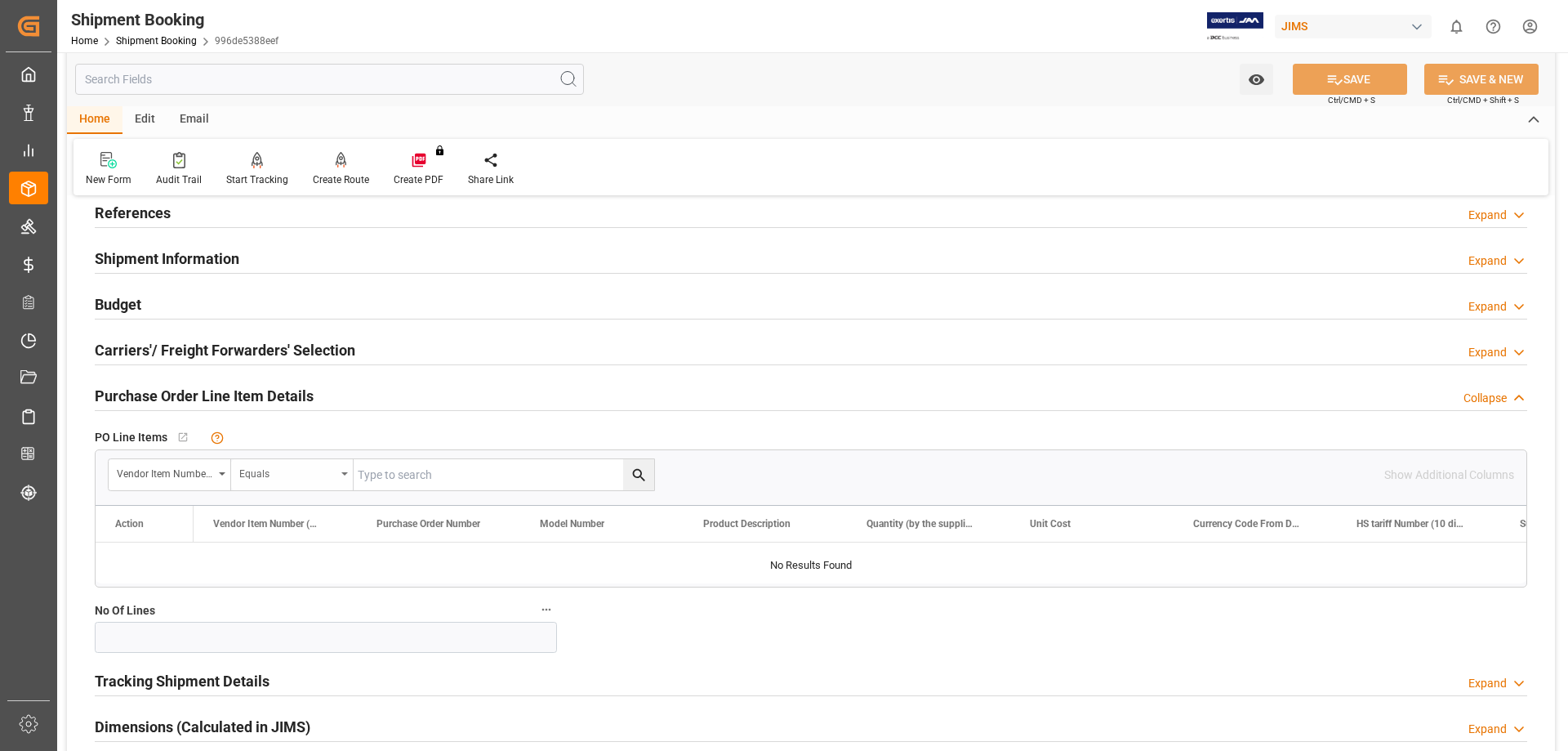 scroll, scrollTop: 136, scrollLeft: 0, axis: vertical 